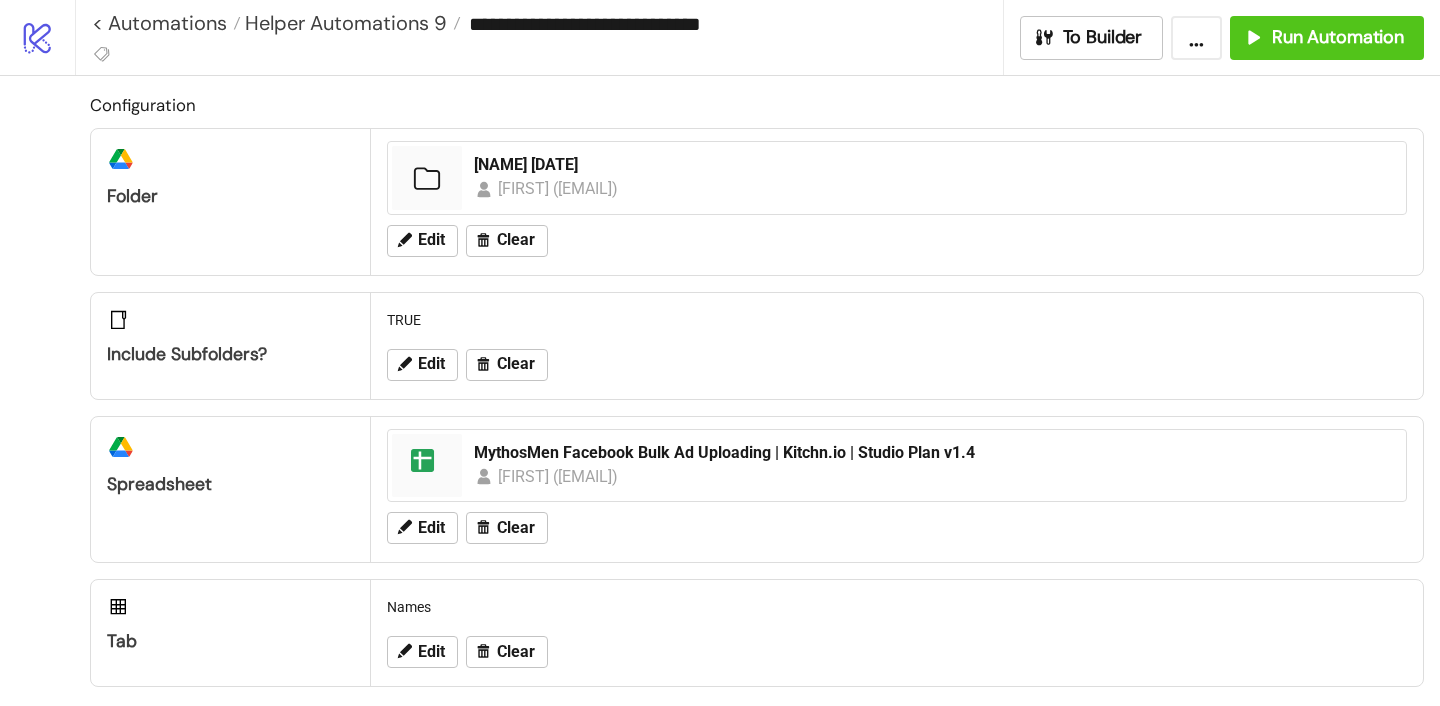 scroll, scrollTop: 0, scrollLeft: 0, axis: both 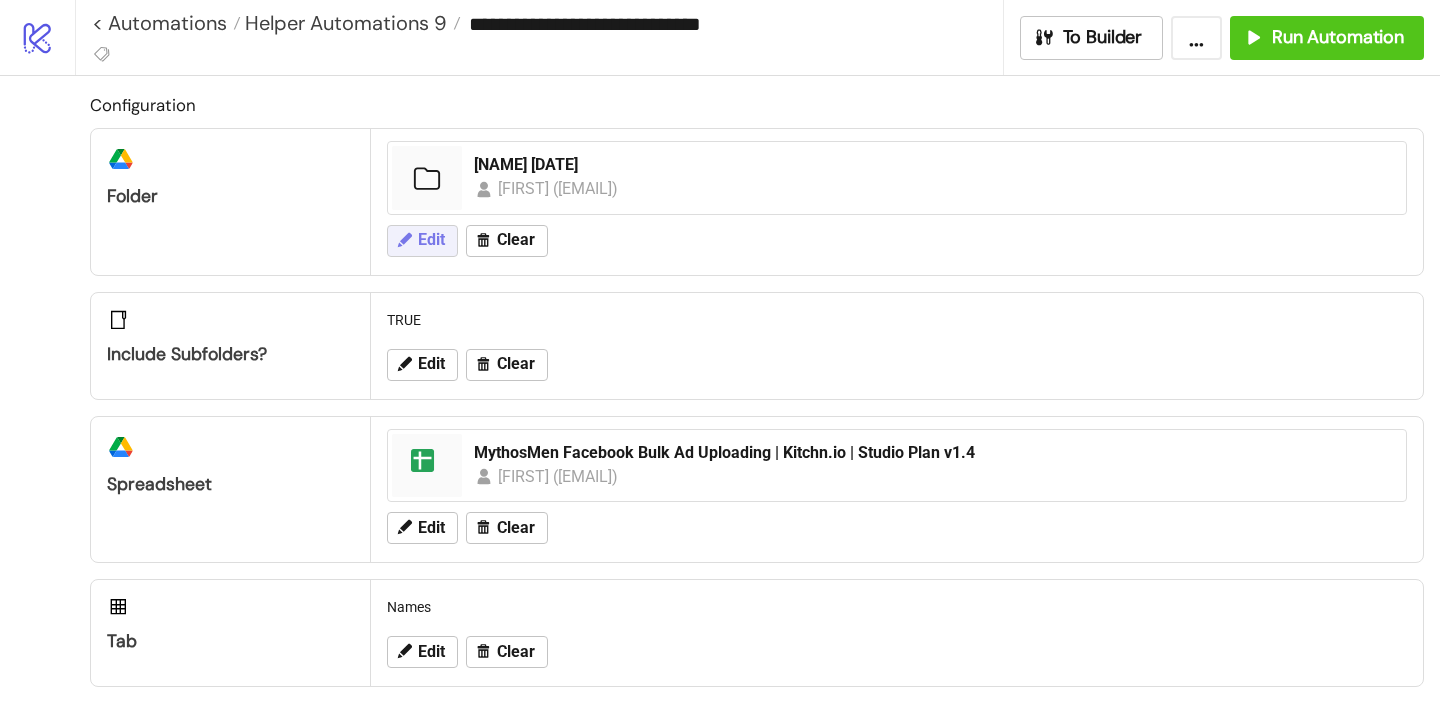 click on "Edit" at bounding box center (431, 240) 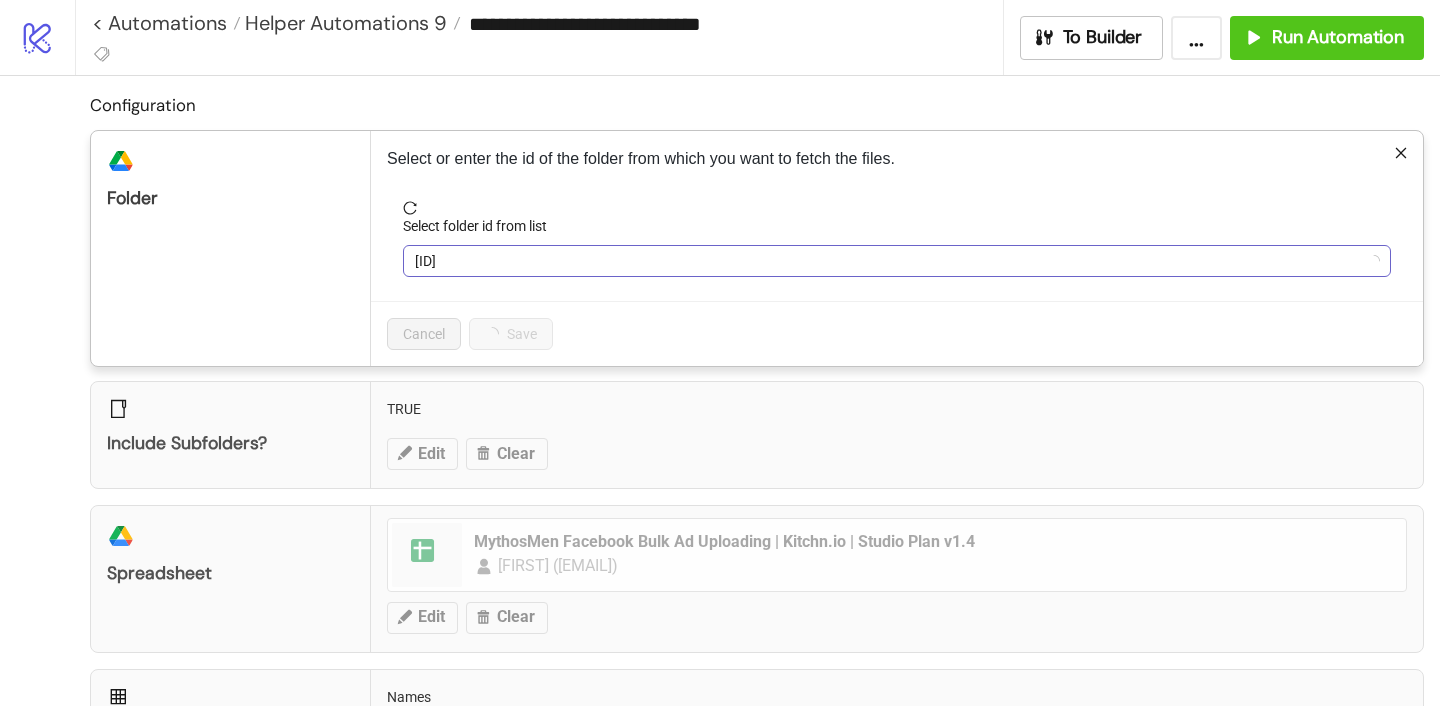 click on "[ID]" at bounding box center [897, 261] 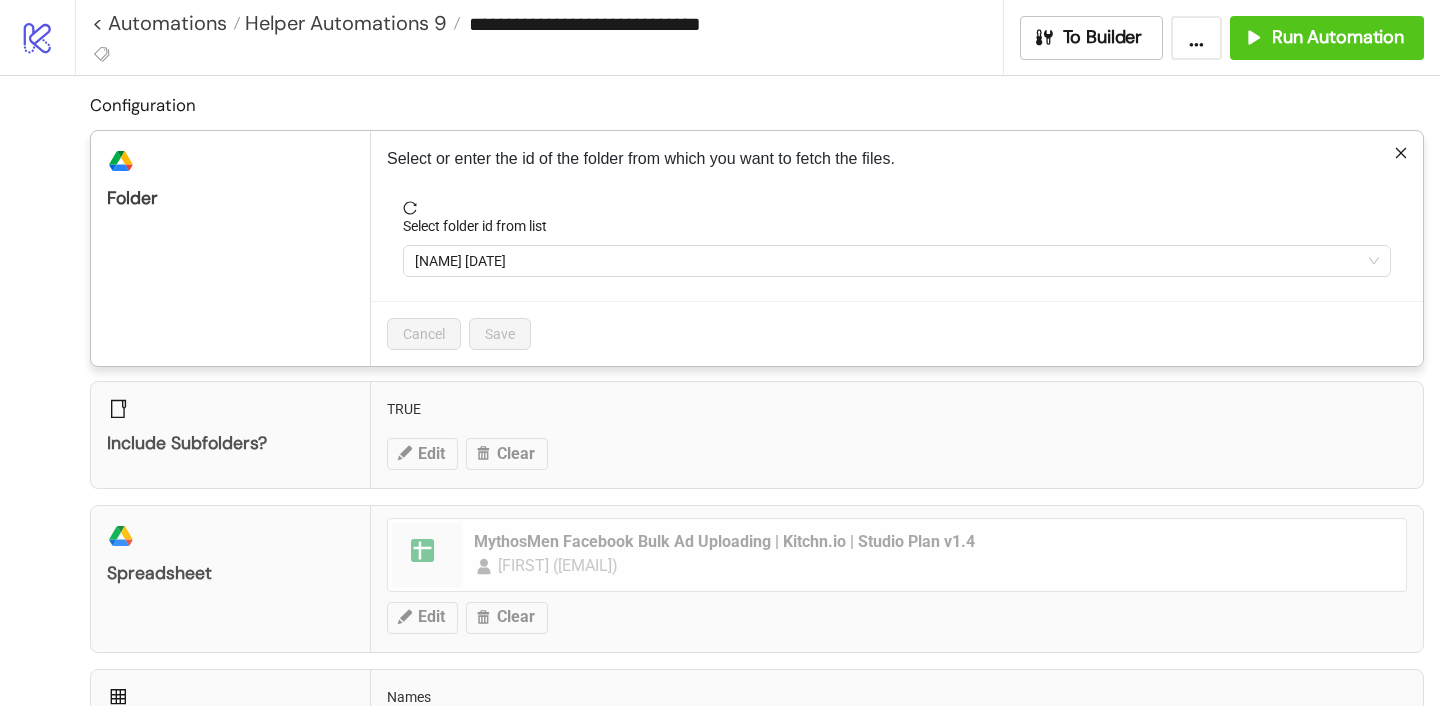 click on "[NAME] [DATE]" at bounding box center (897, 261) 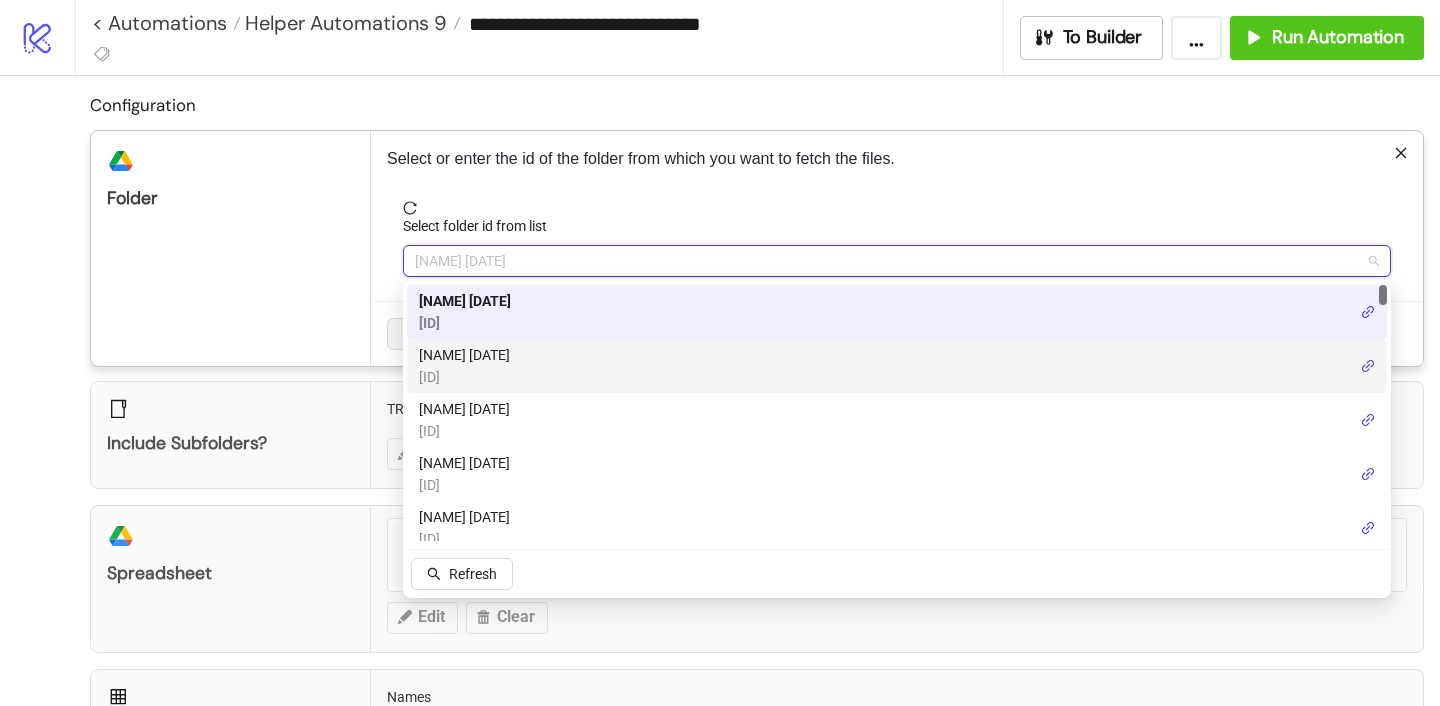 click on "Hinnao 08/Aug" at bounding box center (464, 355) 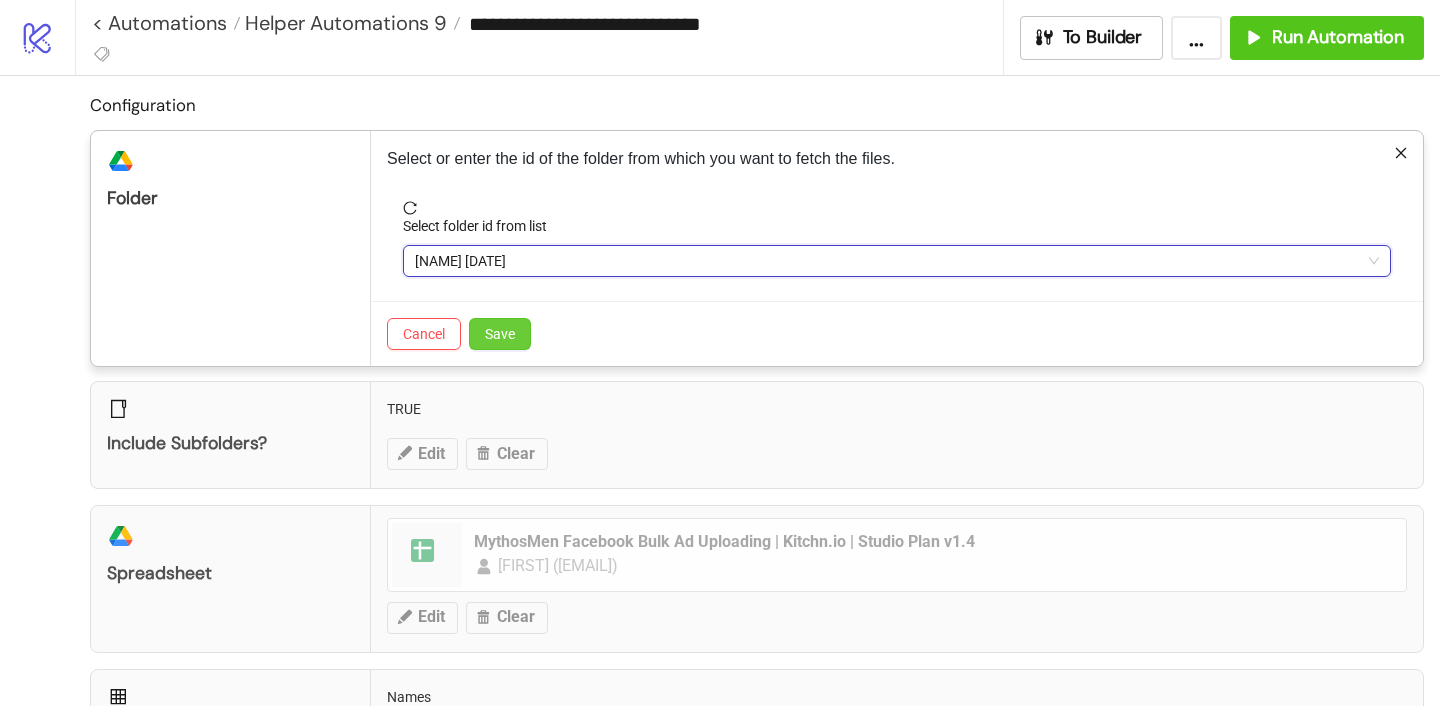 click on "Save" at bounding box center [500, 334] 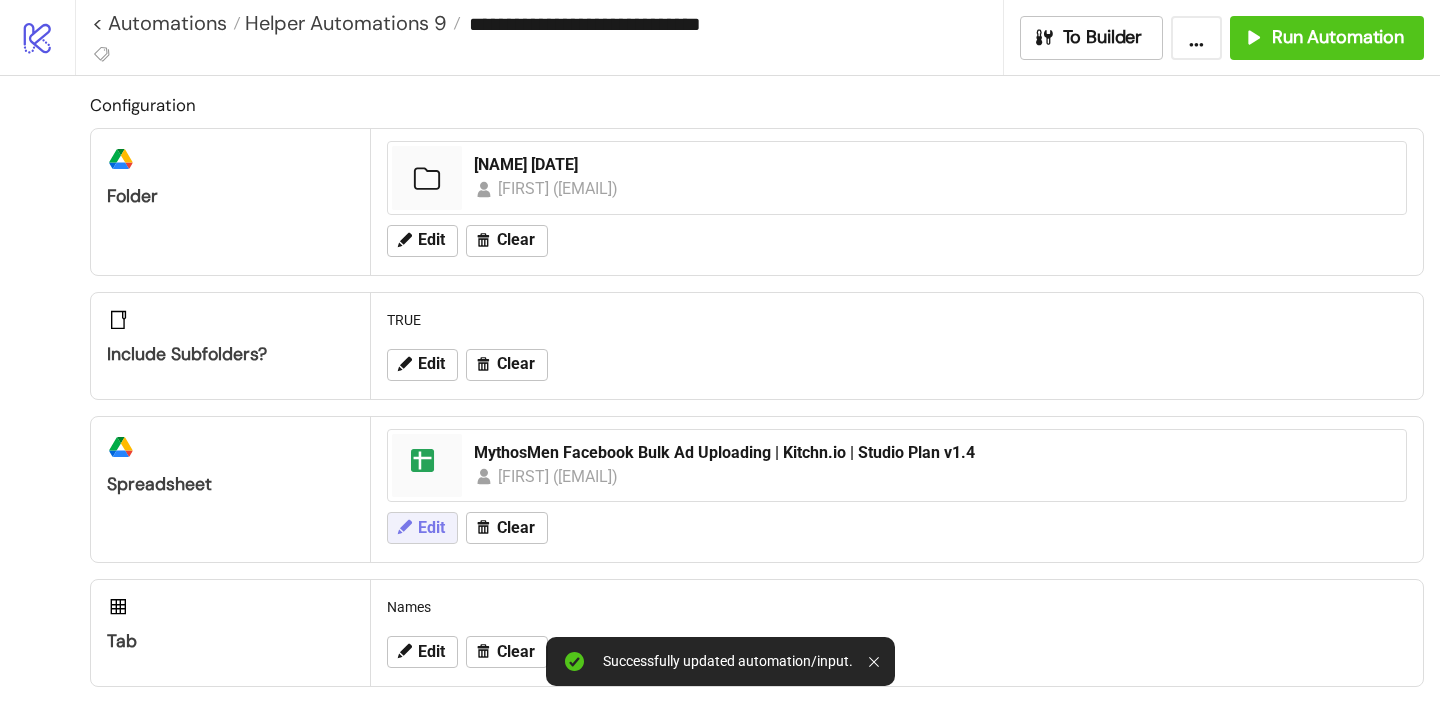 click on "Edit" at bounding box center [422, 528] 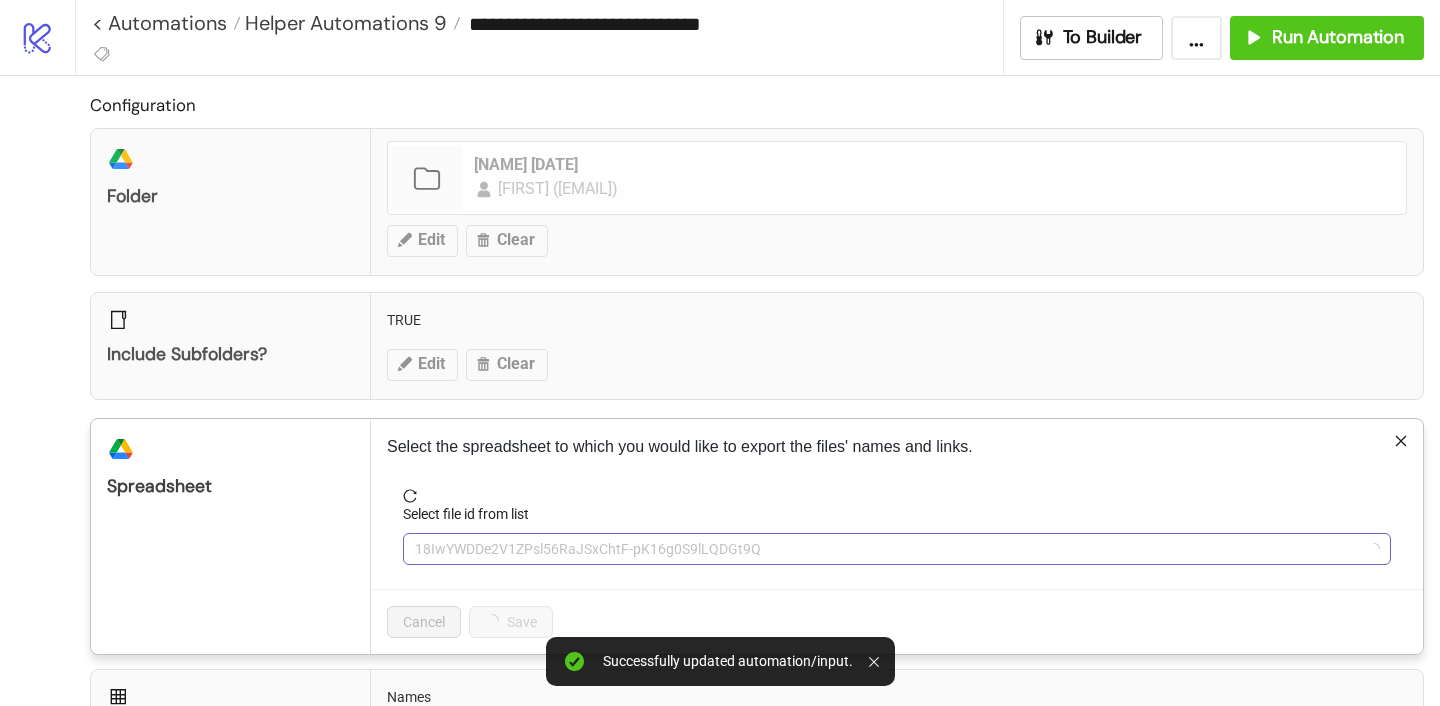 click on "18IwYWDDe2V1ZPsl56RaJSxChtF-pK16g0S9lLQDGt9Q" at bounding box center (897, 549) 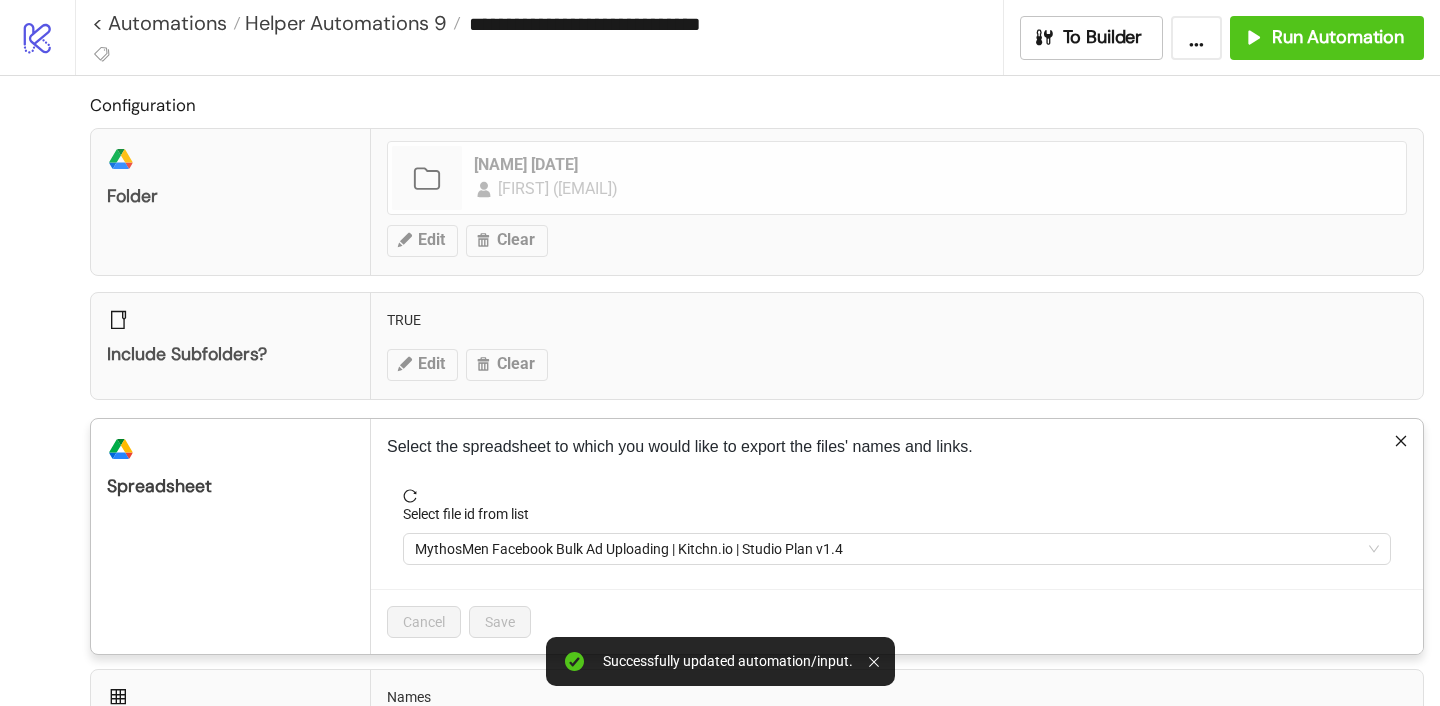 click on "MythosMen Facebook Bulk Ad Uploading | Kitchn.io | Studio Plan v1.4" at bounding box center (897, 549) 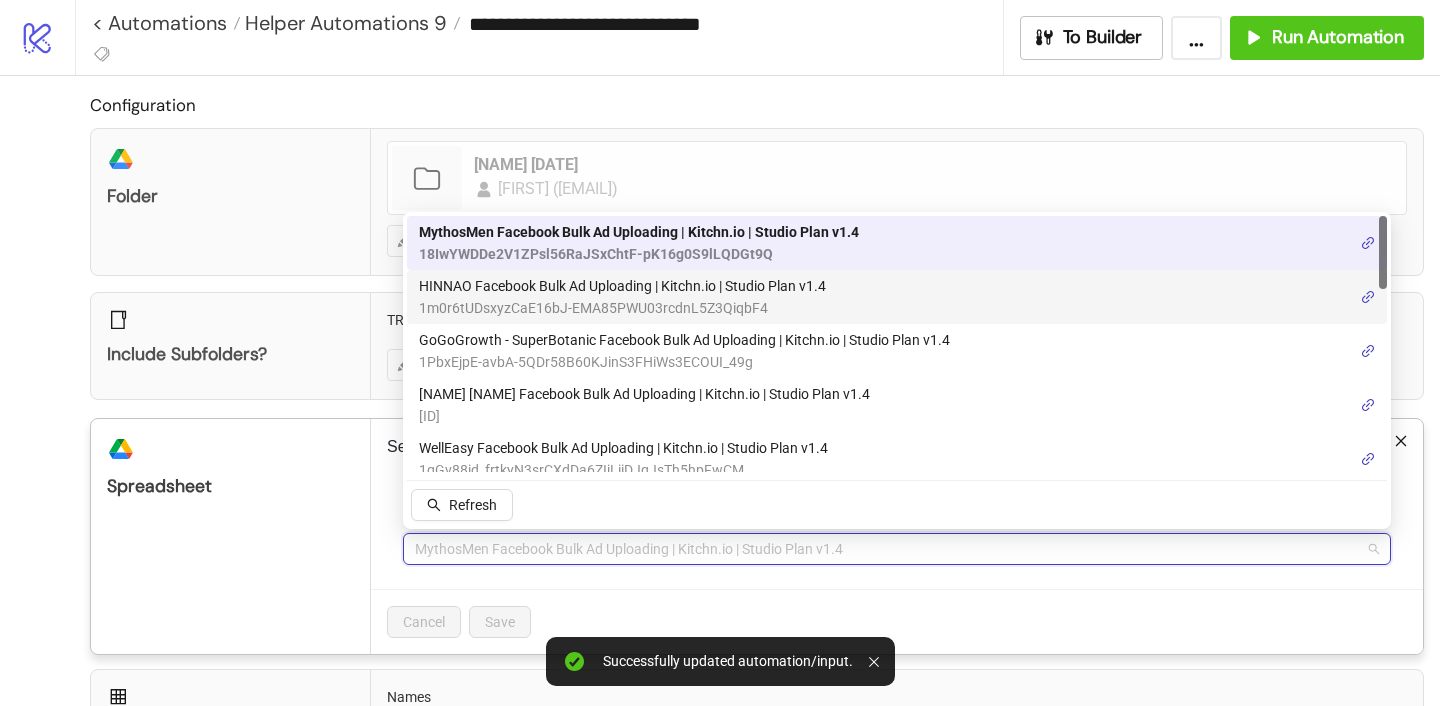 click on "1m0r6tUDsxyzCaE16bJ-EMA85PWU03rcdnL5Z3QiqbF4" at bounding box center (622, 308) 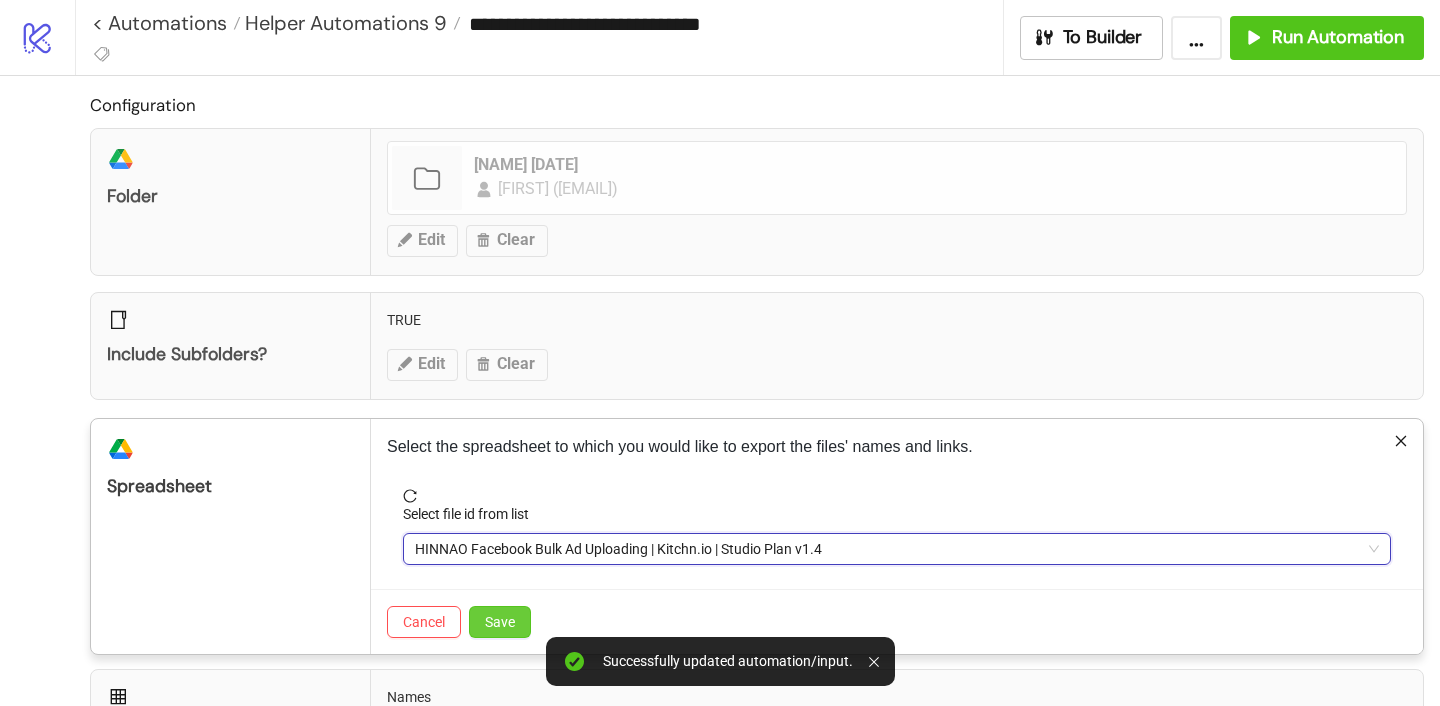 click on "Save" at bounding box center [500, 622] 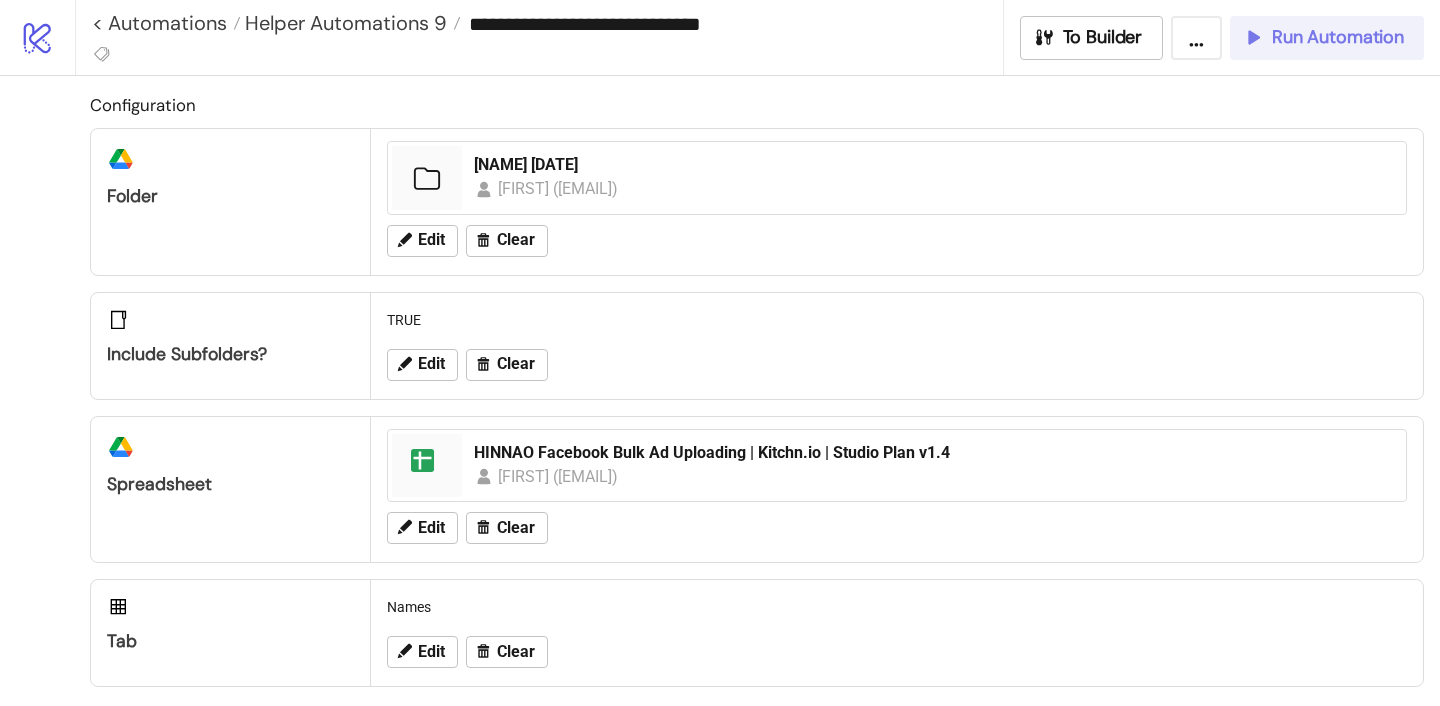 click on "Run Automation" at bounding box center (1338, 37) 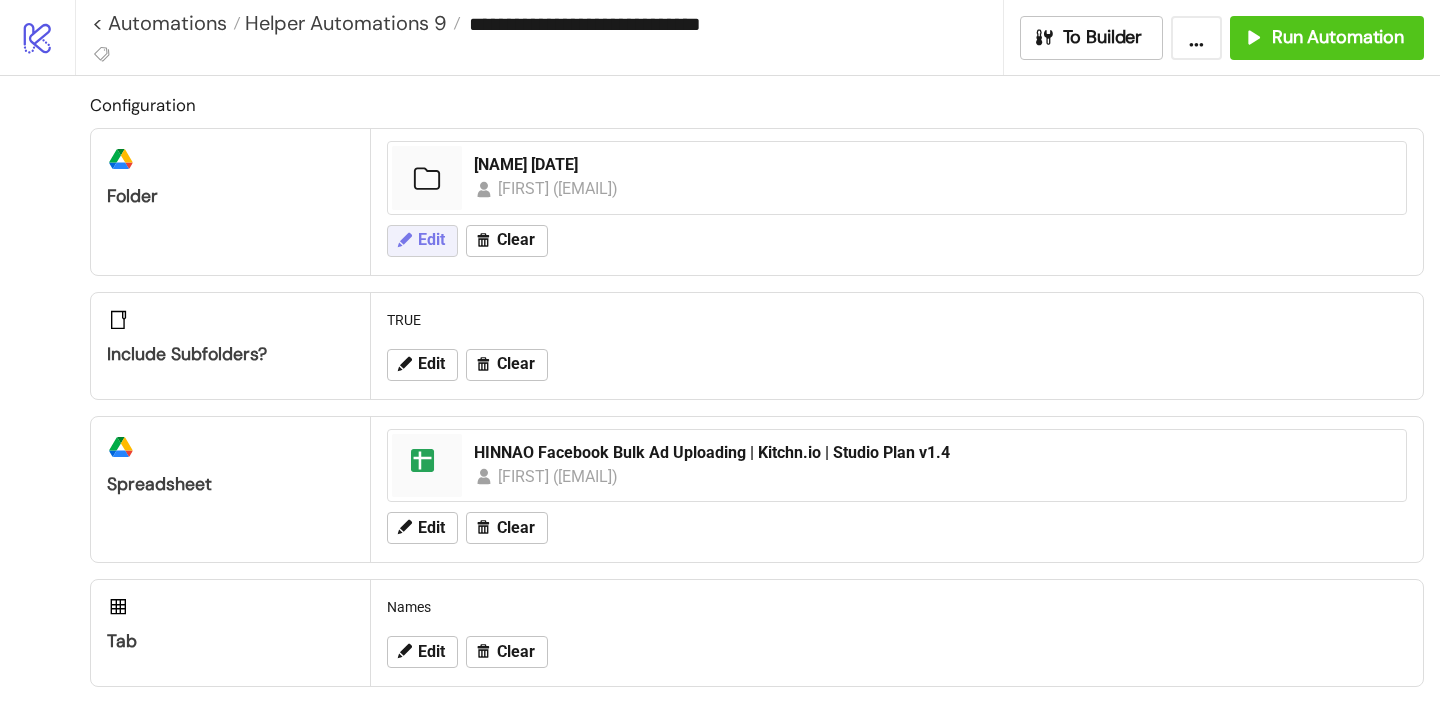 click on "Edit" at bounding box center [422, 241] 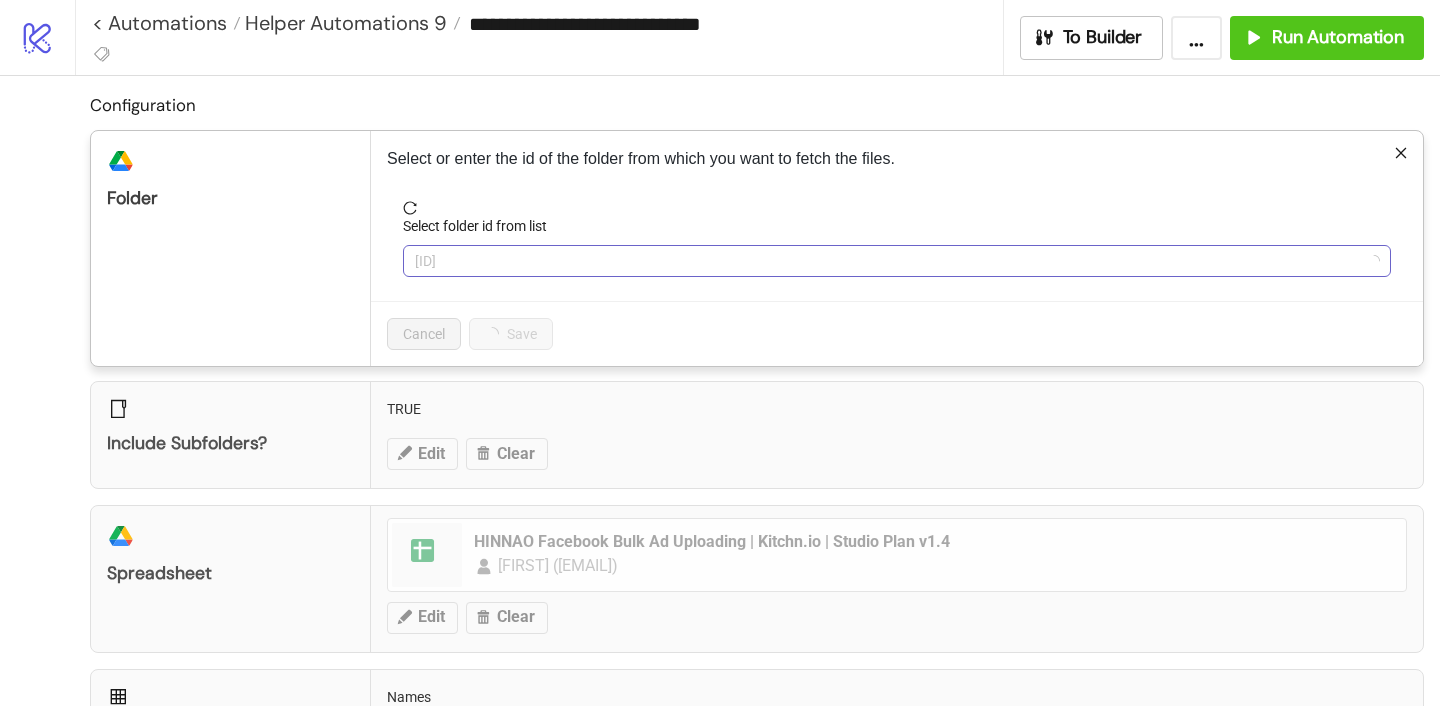 click on "1xpM02LcfPk9dFhanNkJdPXTHfsdziWPJ" at bounding box center (897, 261) 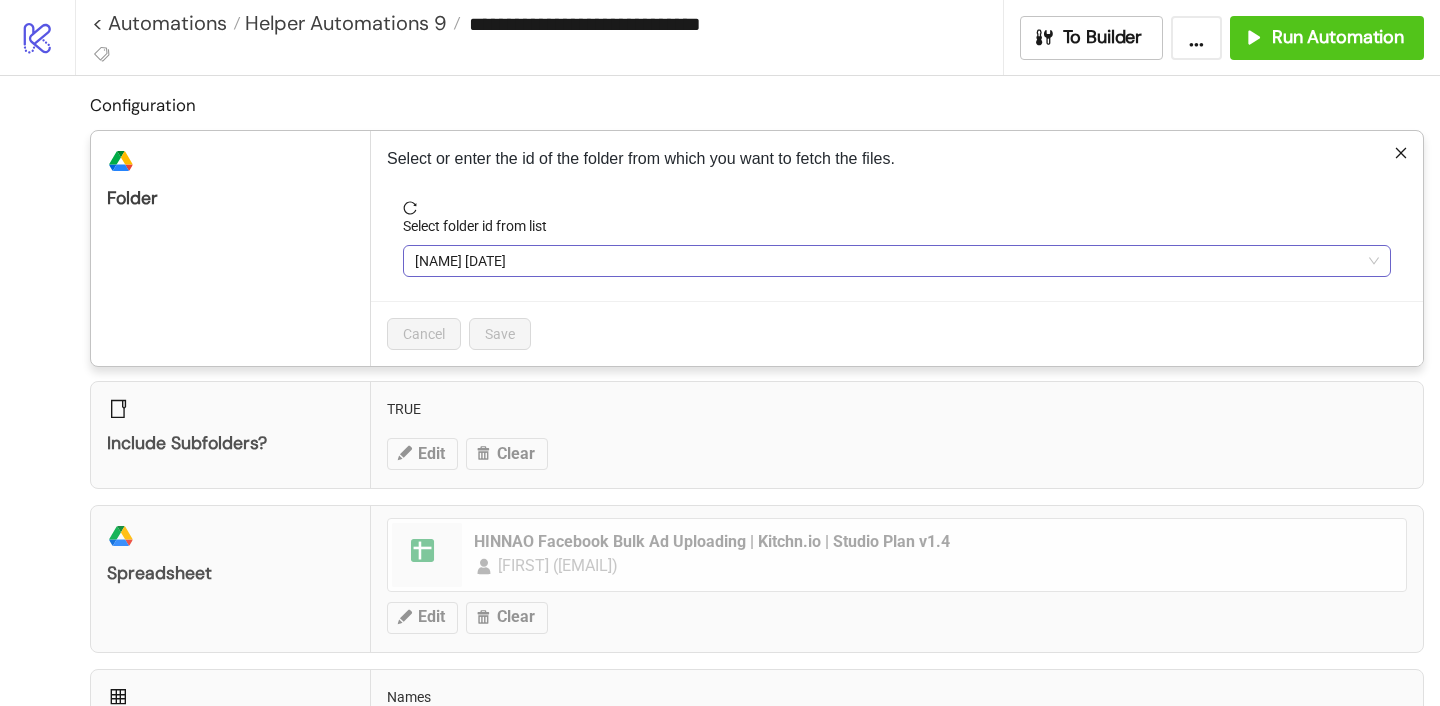 click on "Hinnao 08/Aug" at bounding box center [897, 261] 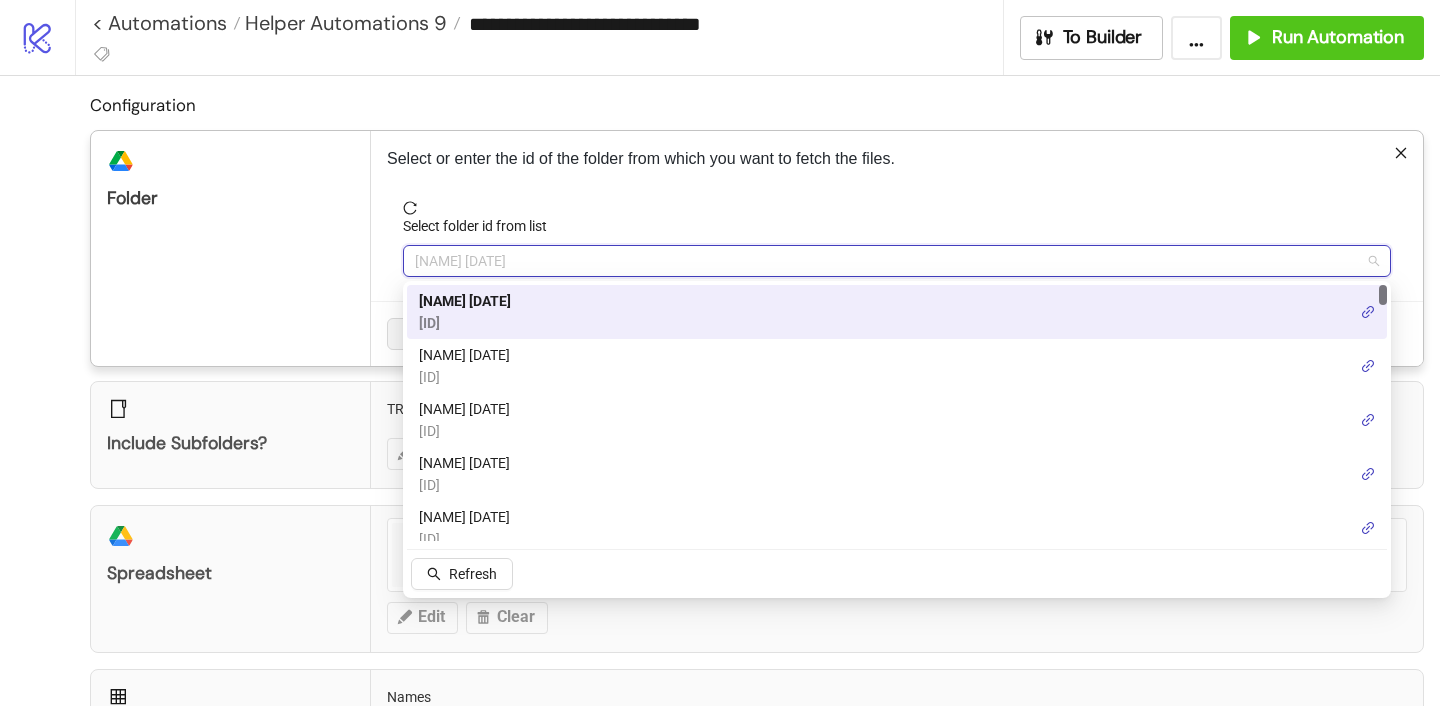 click on "Hinnao 08/Aug 1xpM02LcfPk9dFhanNkJdPXTHfsdziWPJ" at bounding box center (897, 312) 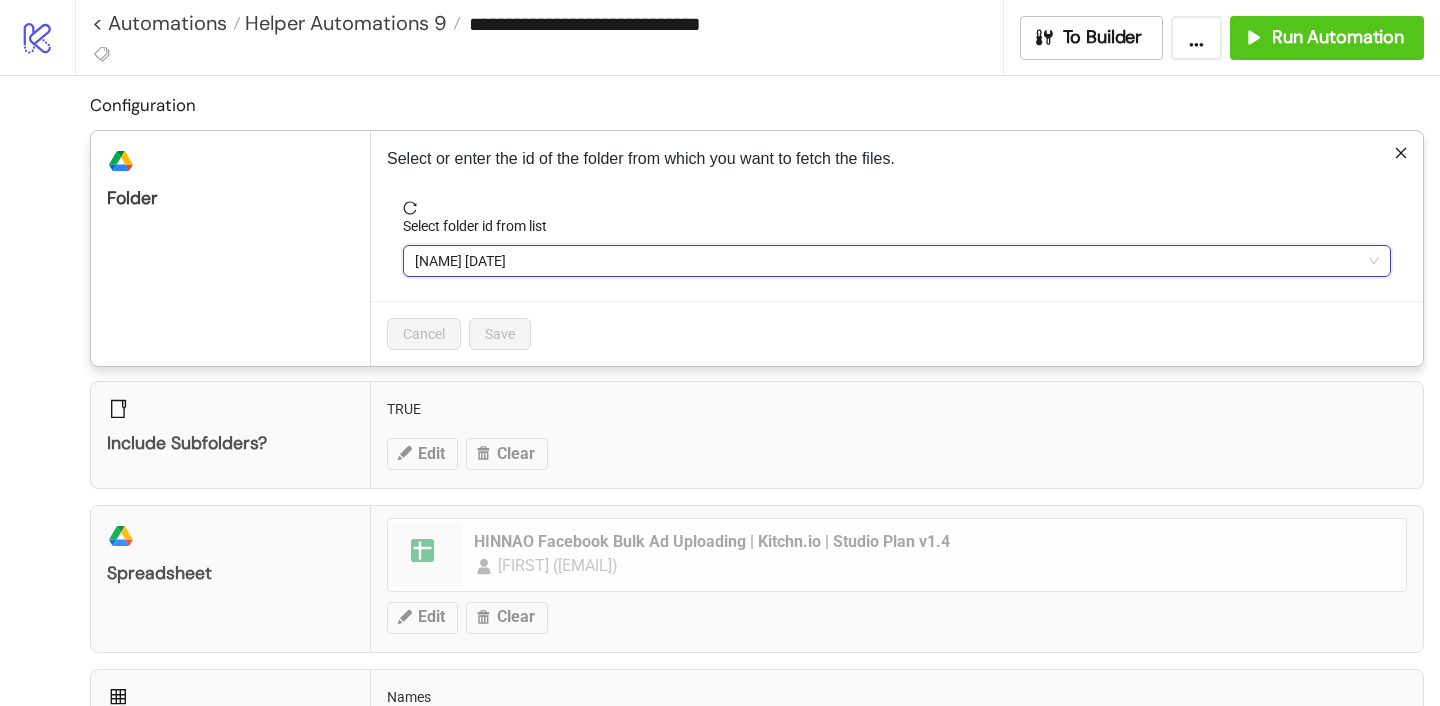 click on "Hinnao 08/Aug" at bounding box center (897, 261) 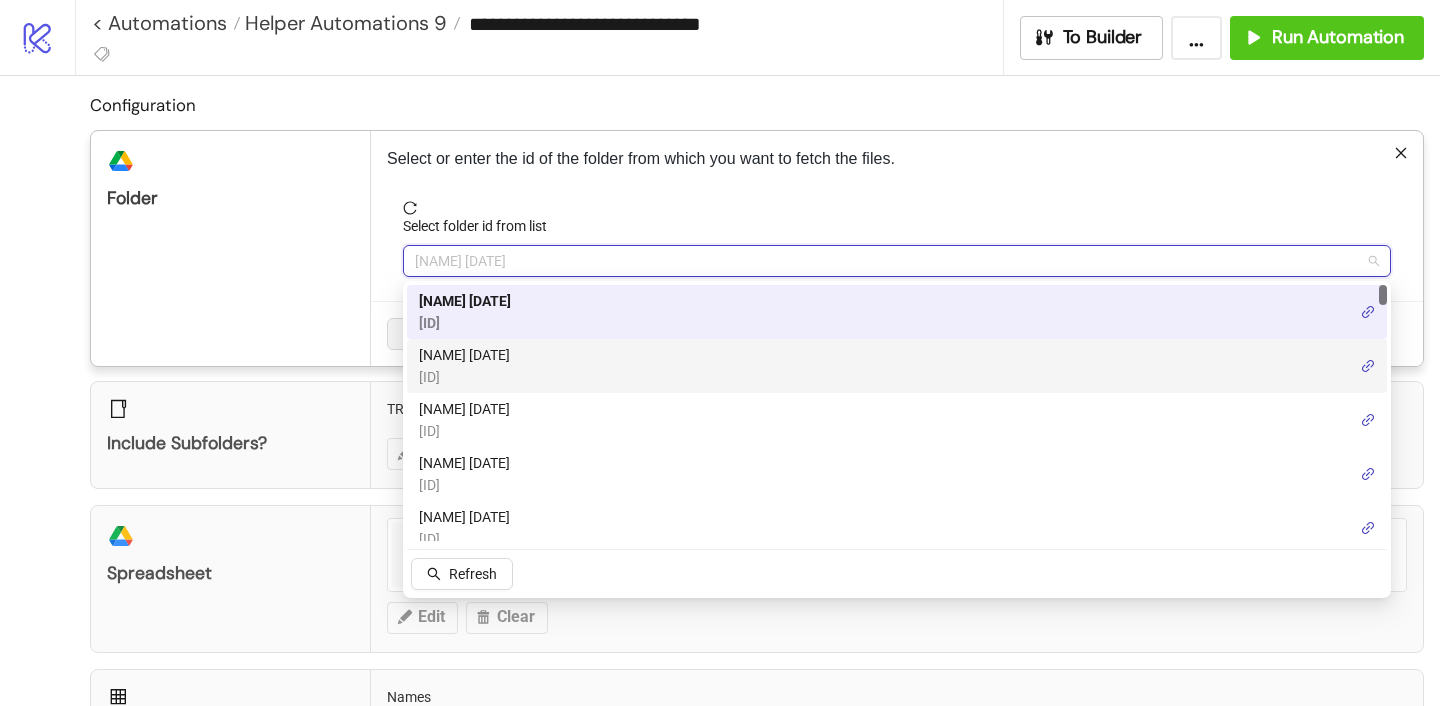 click on "TN 08/Aug" at bounding box center (464, 355) 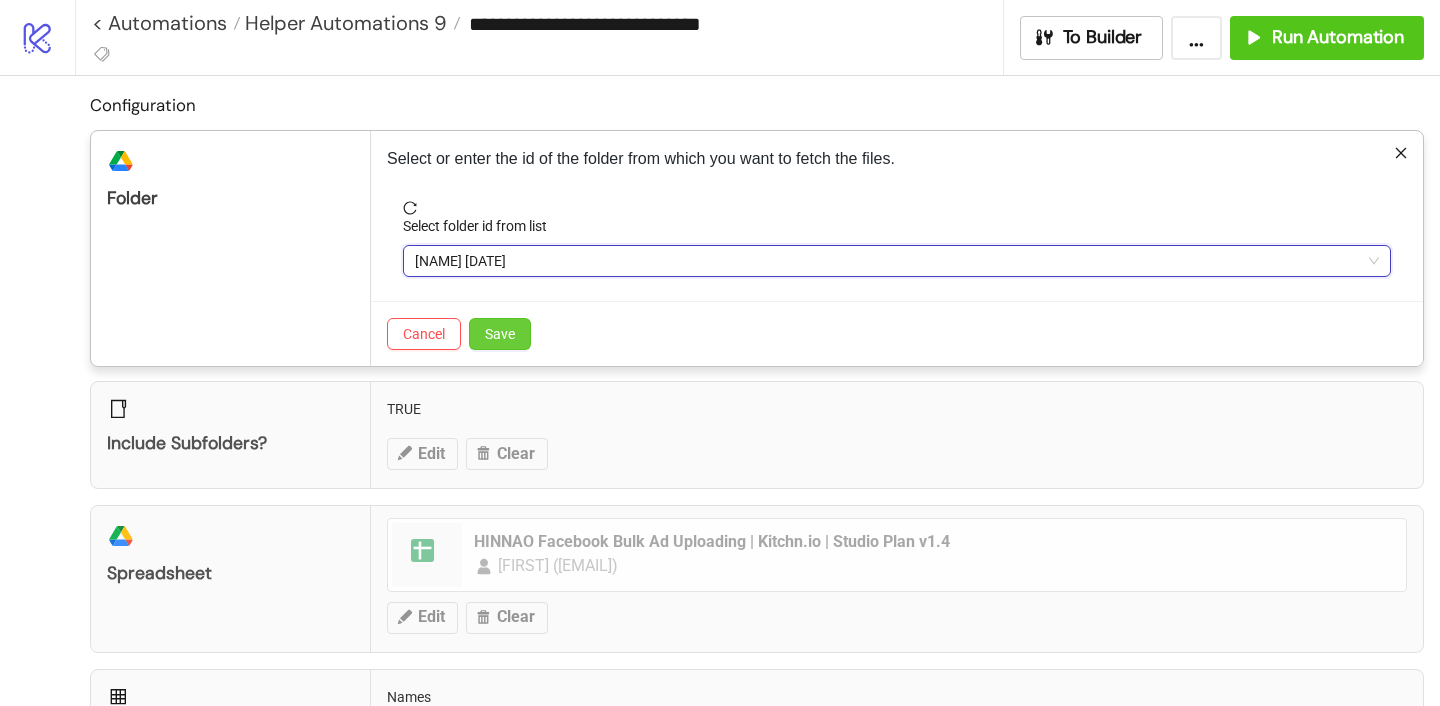 click on "Save" at bounding box center [500, 334] 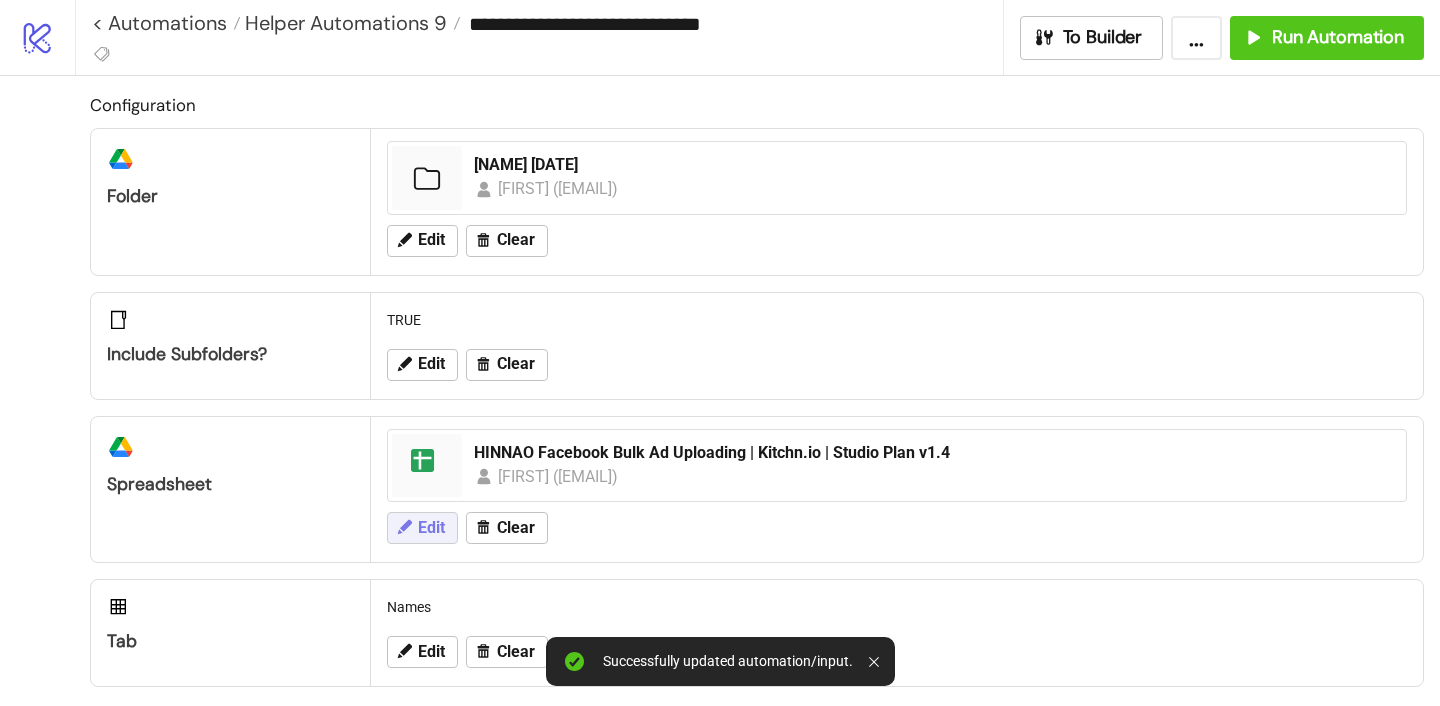 click on "Edit" at bounding box center [431, 528] 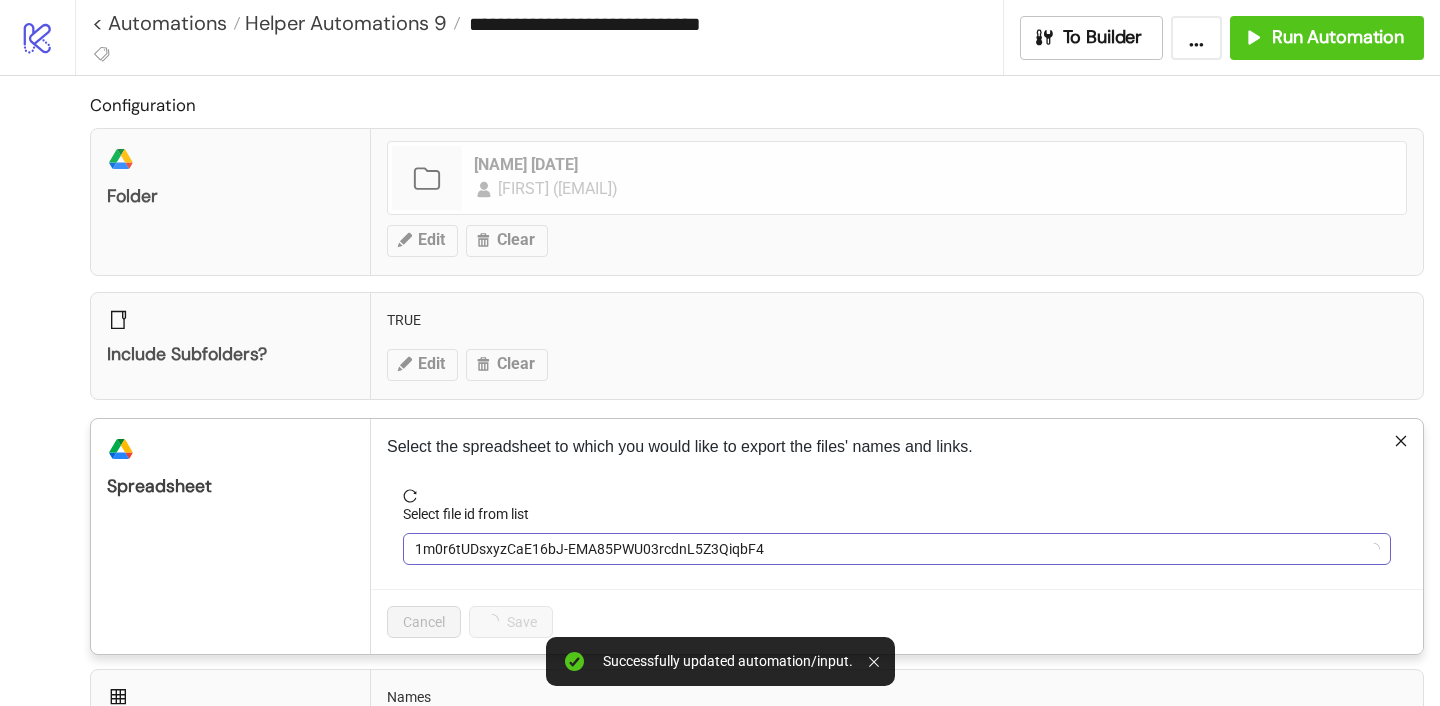 click on "1m0r6tUDsxyzCaE16bJ-EMA85PWU03rcdnL5Z3QiqbF4" at bounding box center (897, 549) 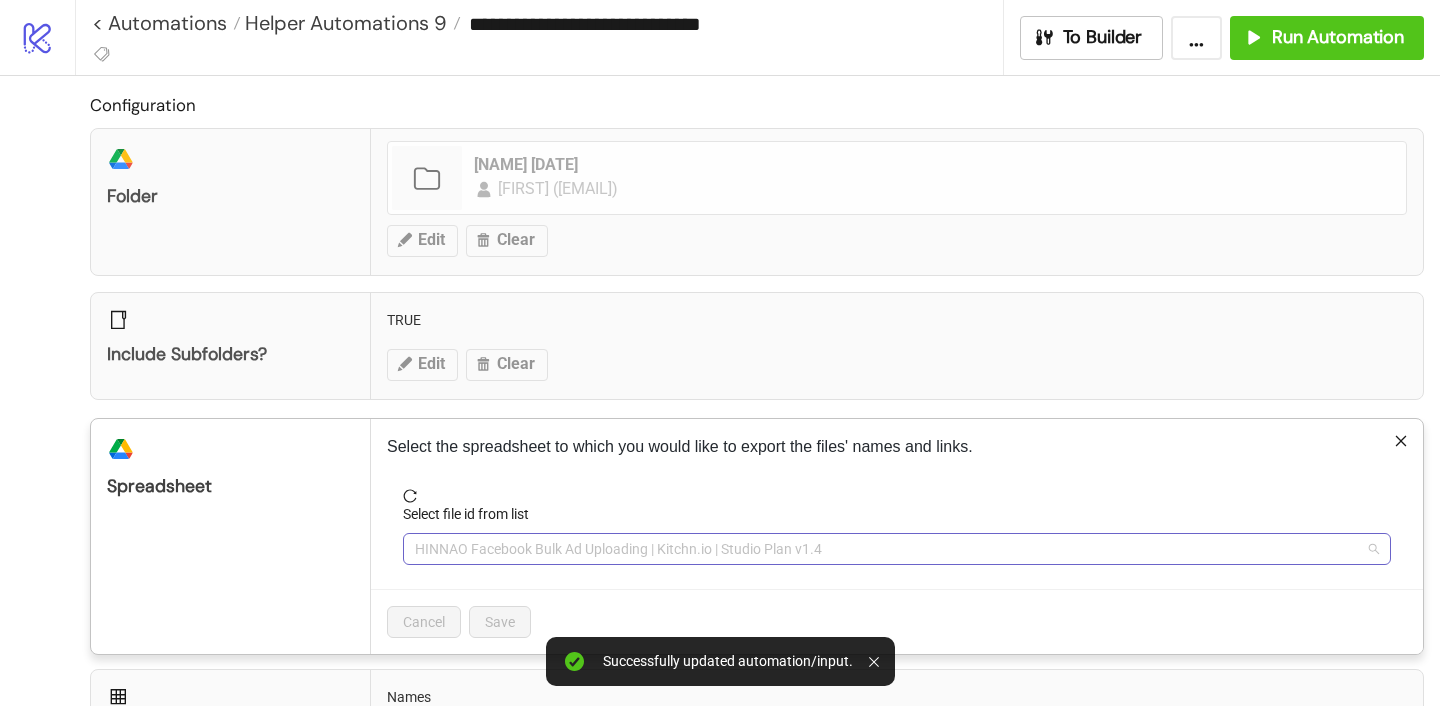 click on "HINNAO Facebook Bulk Ad Uploading | Kitchn.io | Studio Plan v1.4" at bounding box center [897, 549] 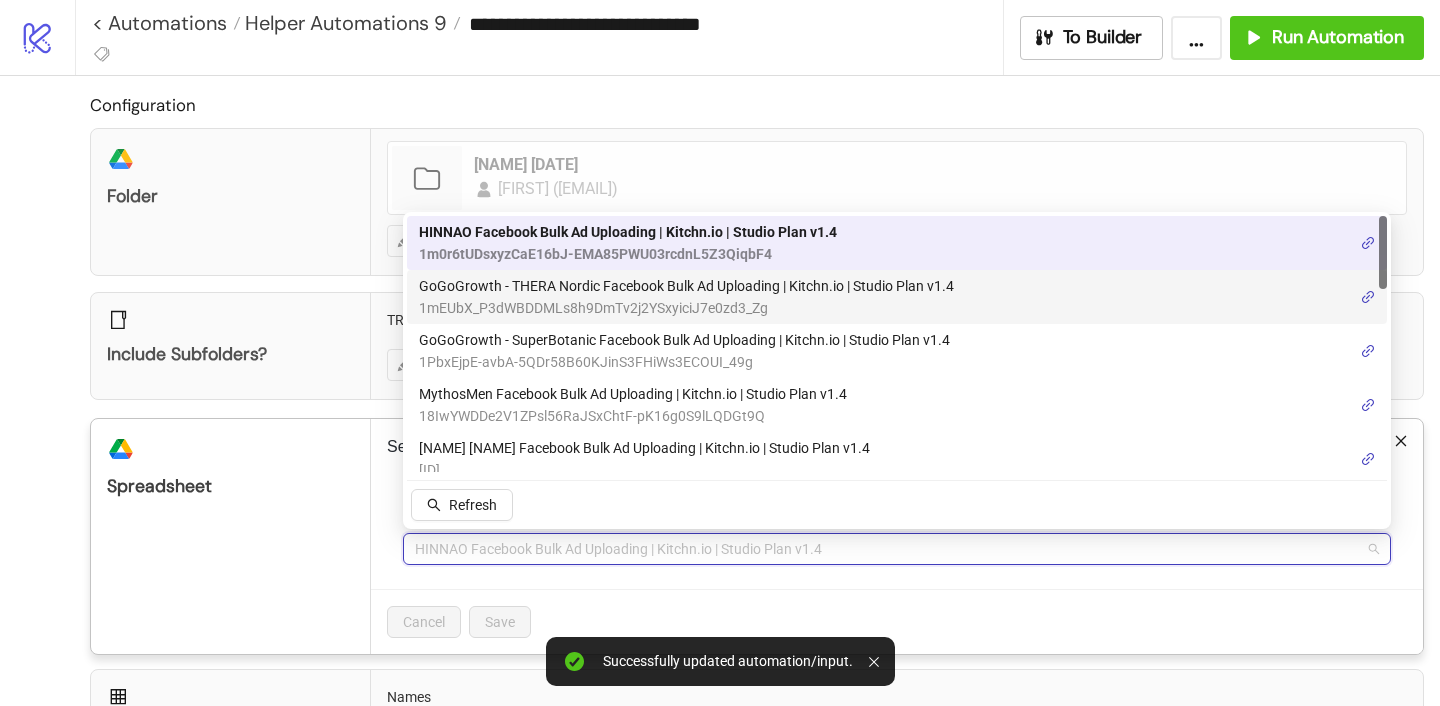 click on "1mEUbX_P3dWBDDMLs8h9DmTv2j2YSxyiciJ7e0zd3_Zg" at bounding box center (686, 308) 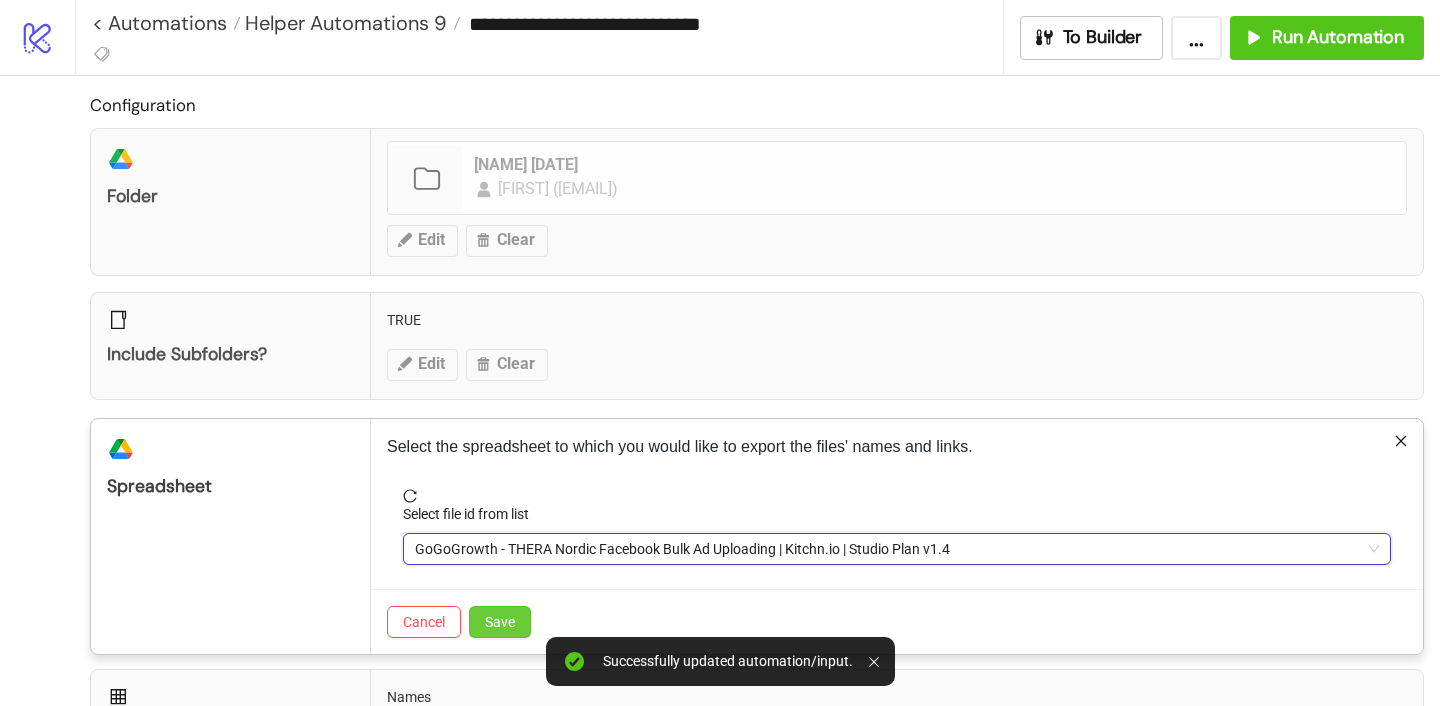 click on "Save" at bounding box center (500, 622) 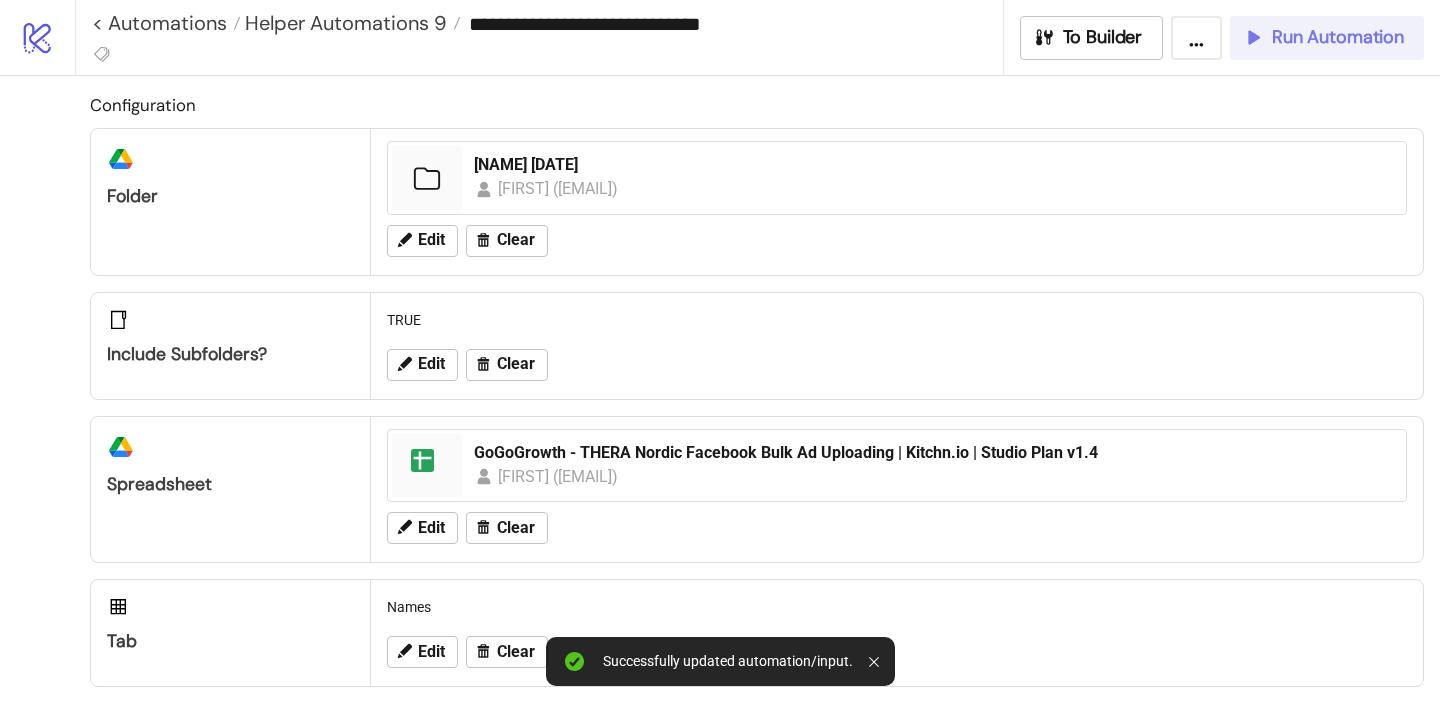 click on "Run Automation" at bounding box center [1338, 37] 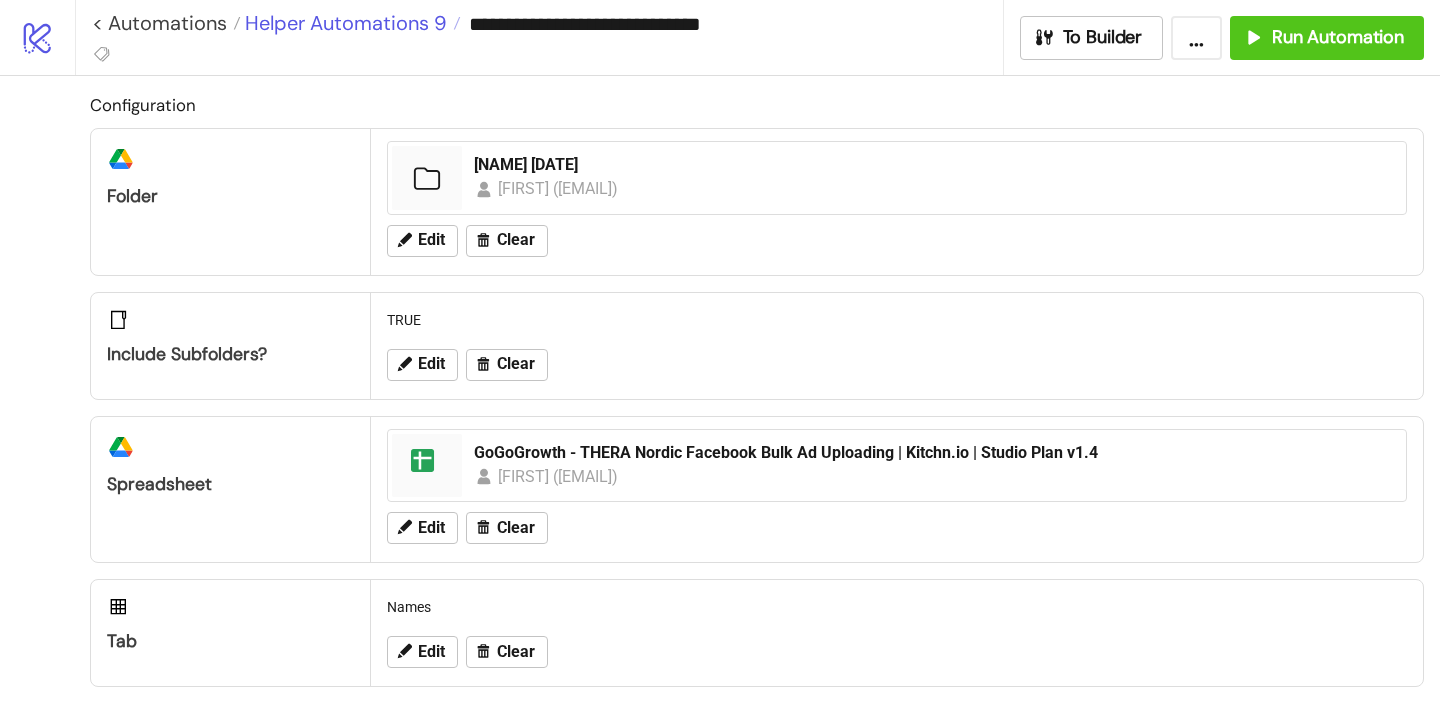 click on "Helper Automations 9" at bounding box center (343, 23) 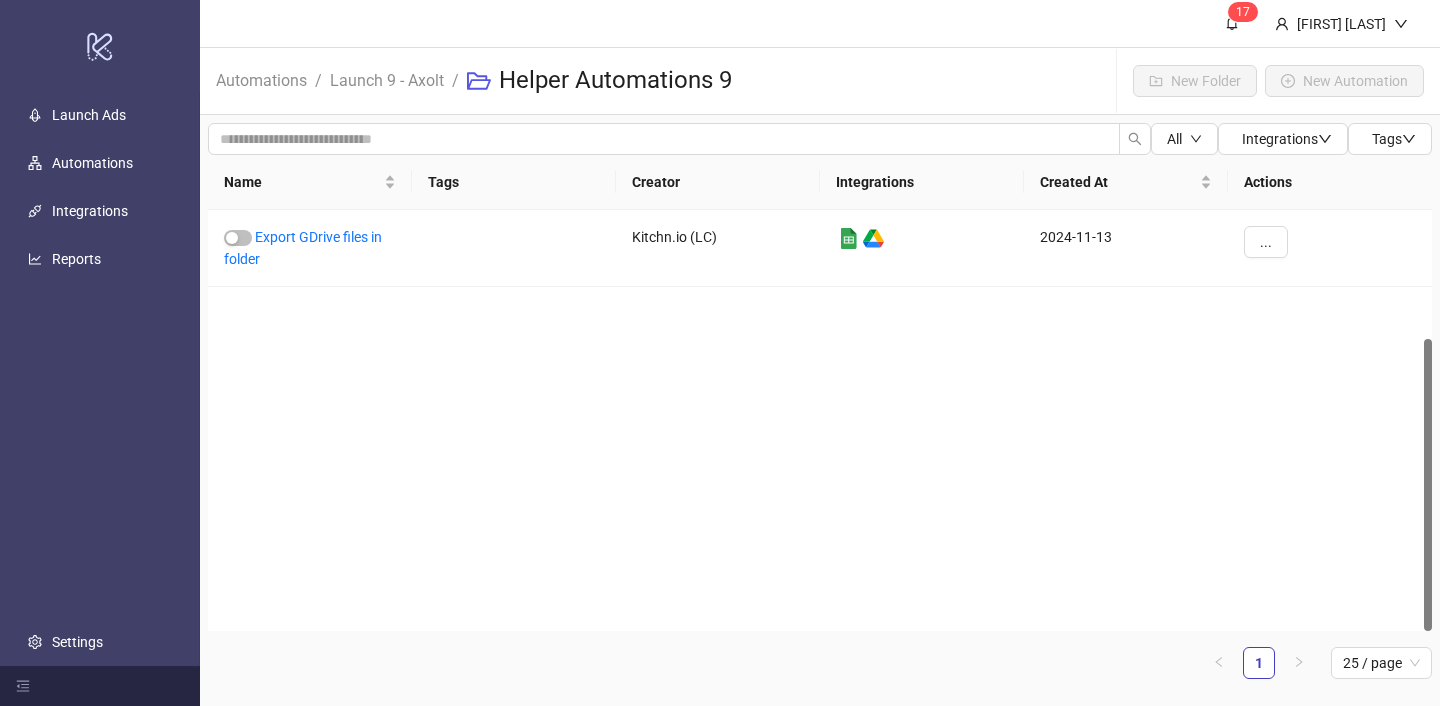 scroll, scrollTop: 0, scrollLeft: 0, axis: both 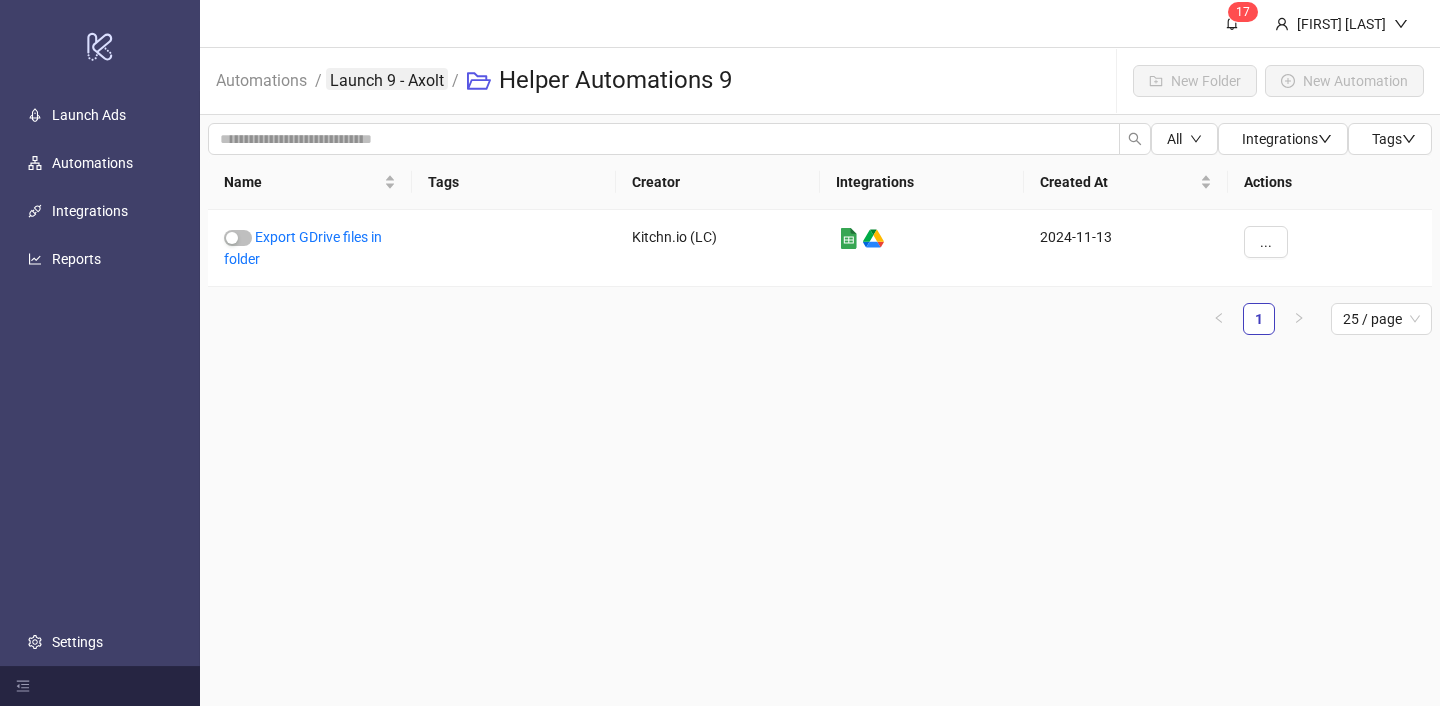 click on "Launch 9 - Axolt" at bounding box center [387, 79] 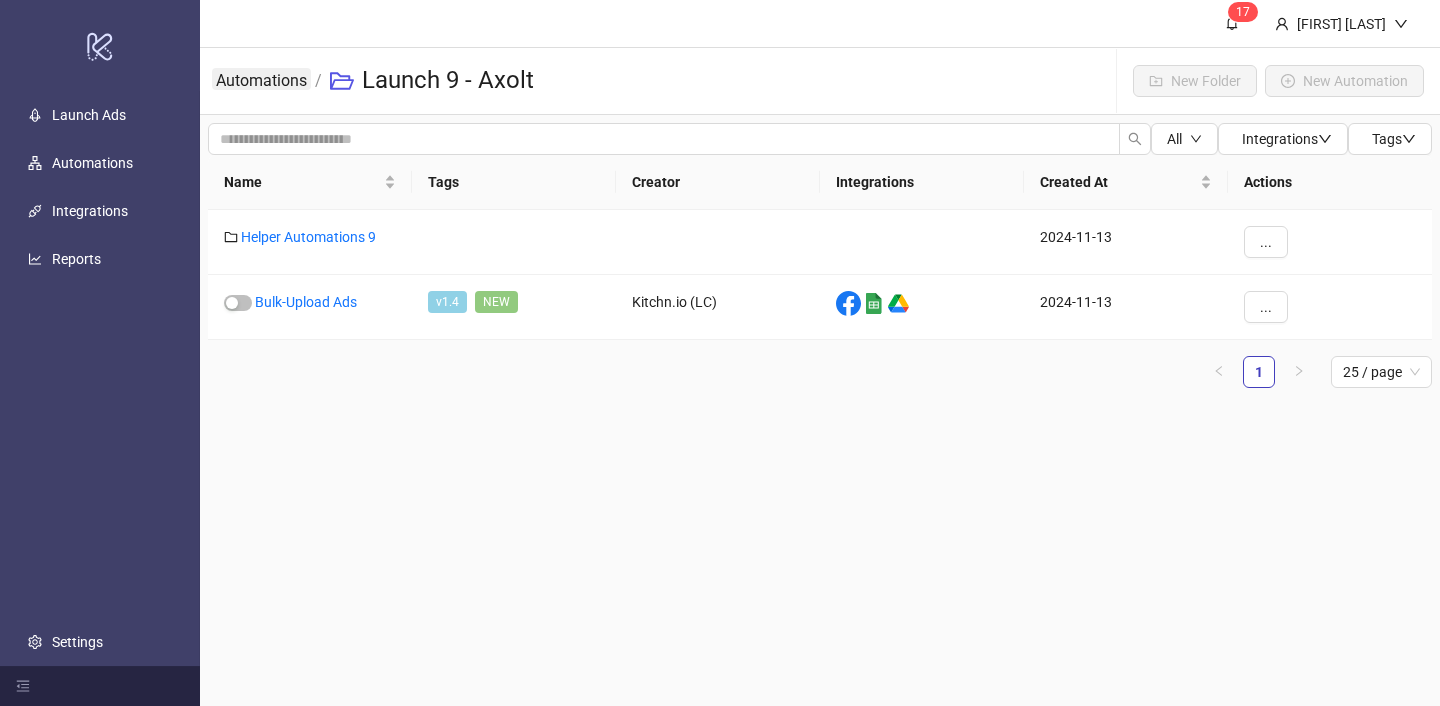 click on "Automations" at bounding box center (261, 79) 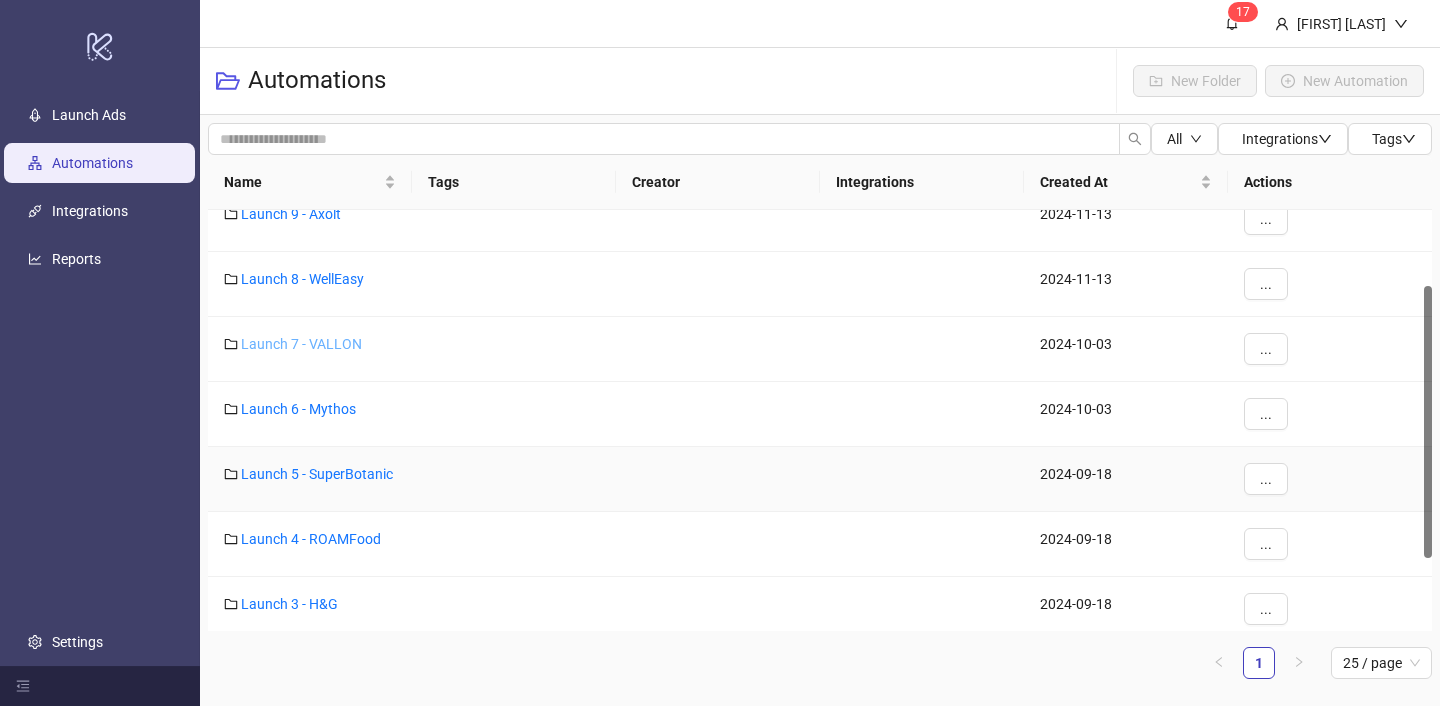 scroll, scrollTop: 120, scrollLeft: 0, axis: vertical 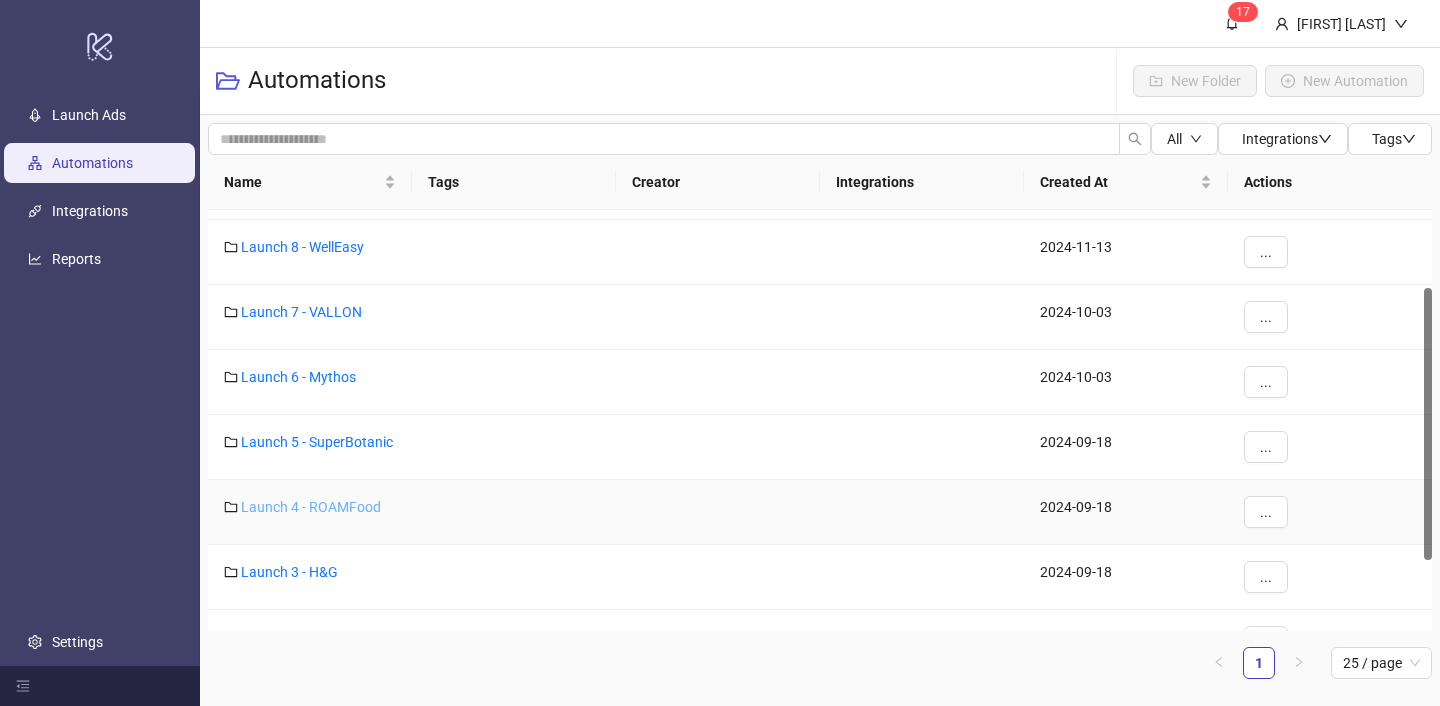 click on "Launch 4 - ROAMFood" at bounding box center [311, 507] 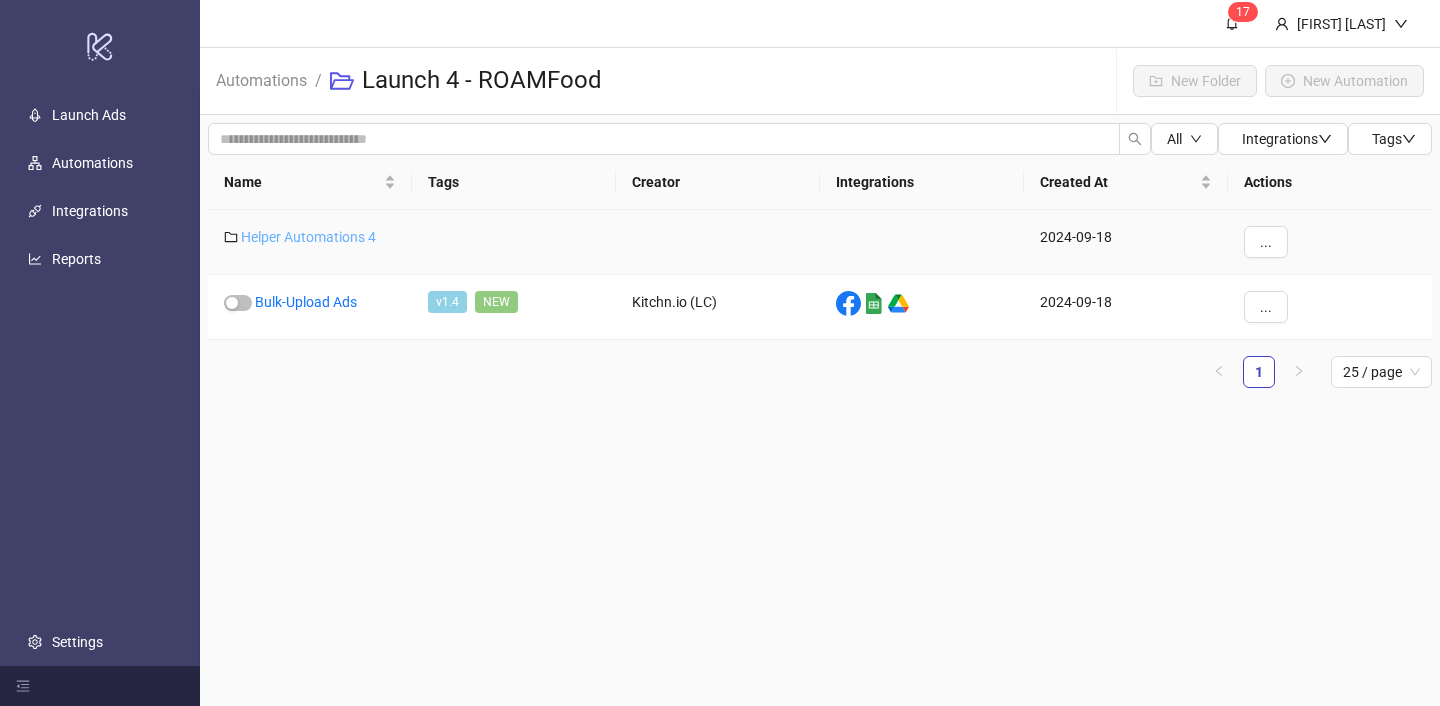 click on "Helper Automations 4" at bounding box center [308, 237] 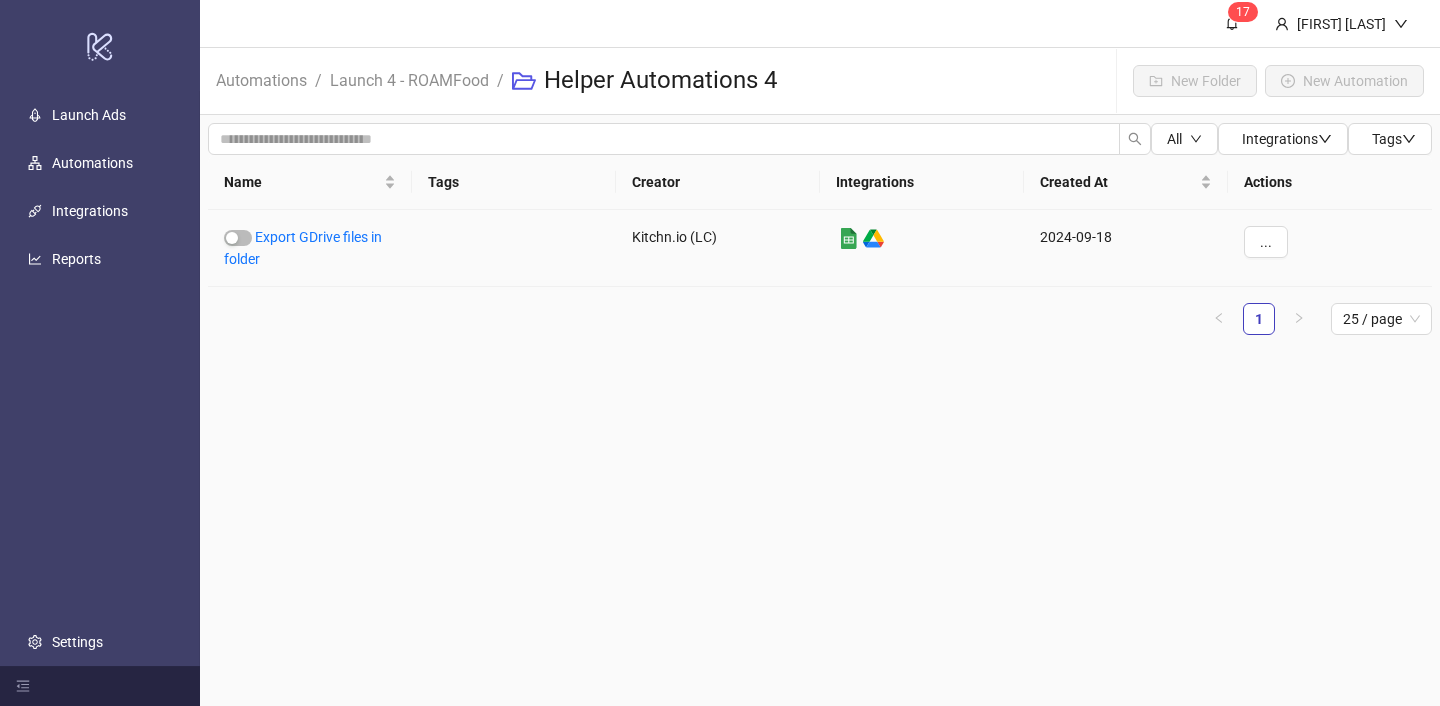 click on "Export GDrive files in folder" at bounding box center [303, 248] 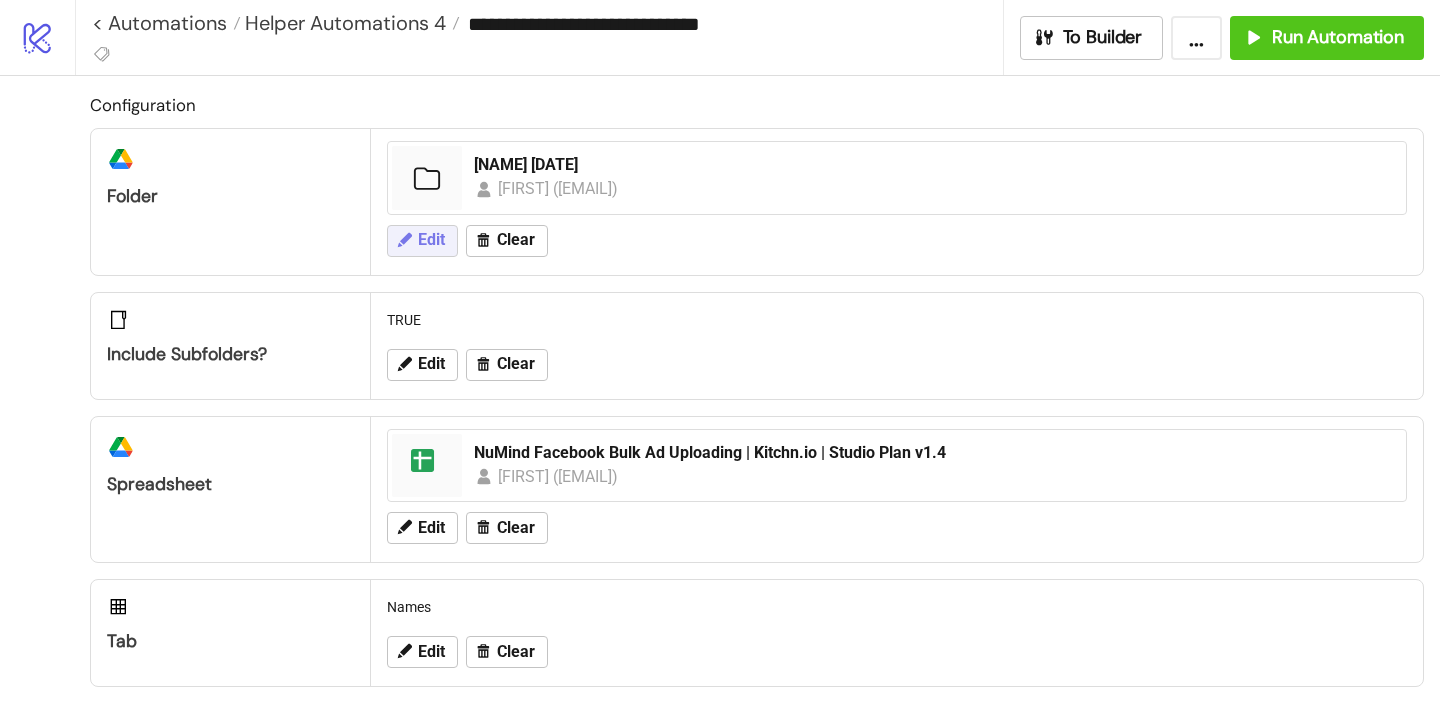 click 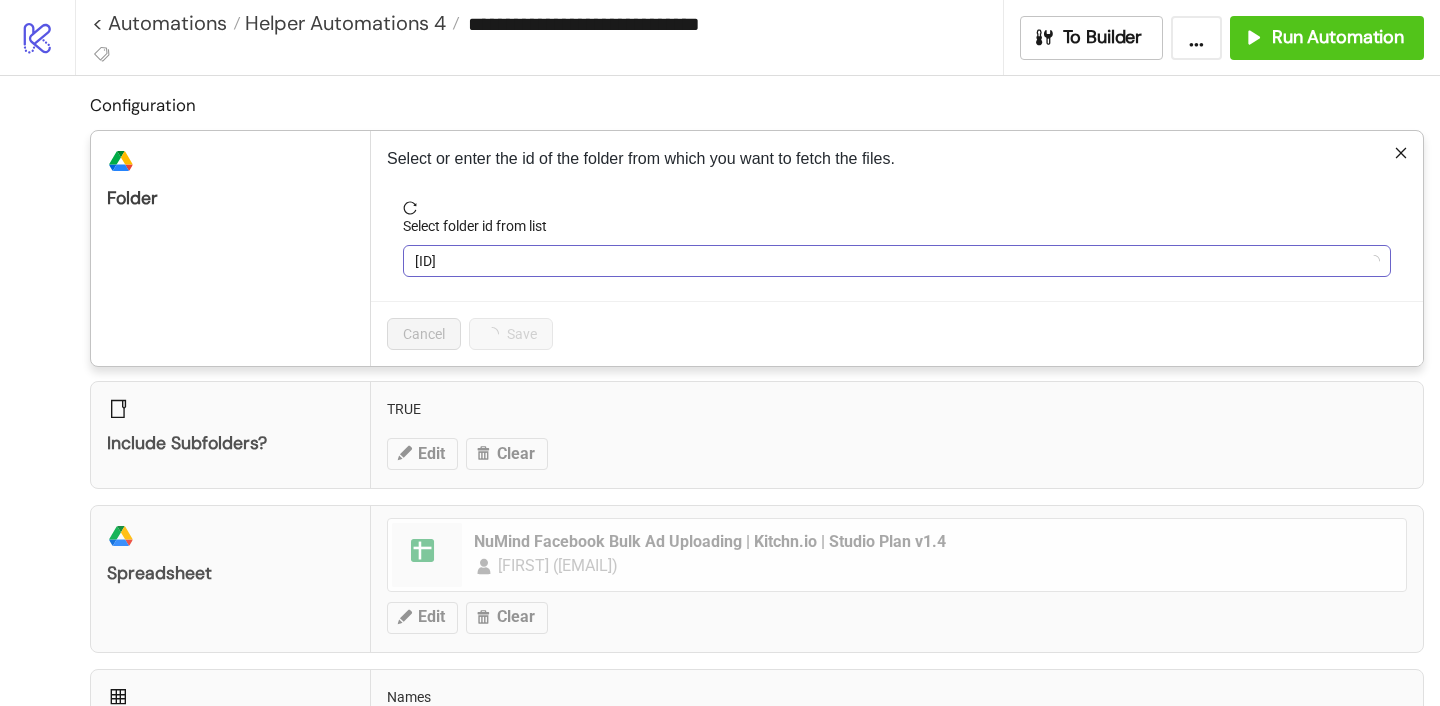 click on "1UFYtS7afEMEItfccAlH4WoyacvDSiXxh" at bounding box center (897, 261) 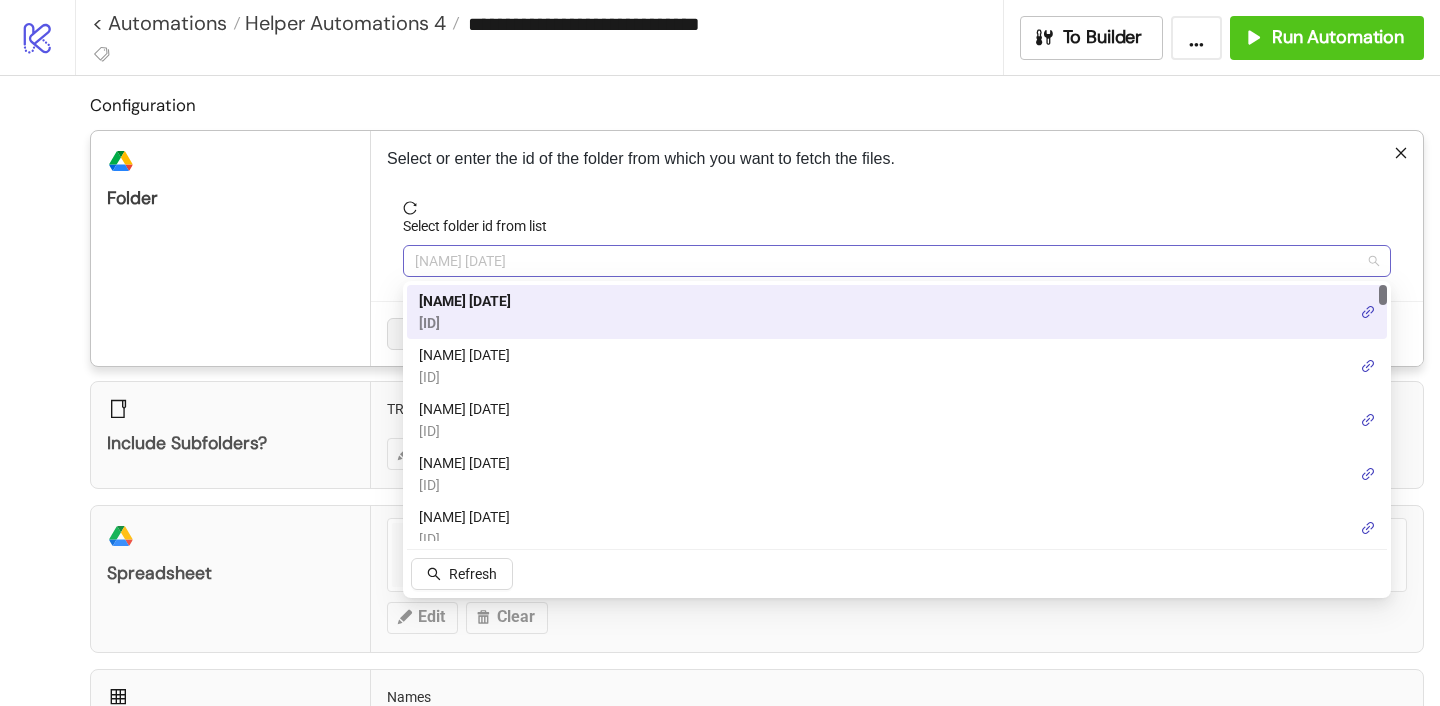 click on "Nu Mind 07/Aug" at bounding box center [897, 261] 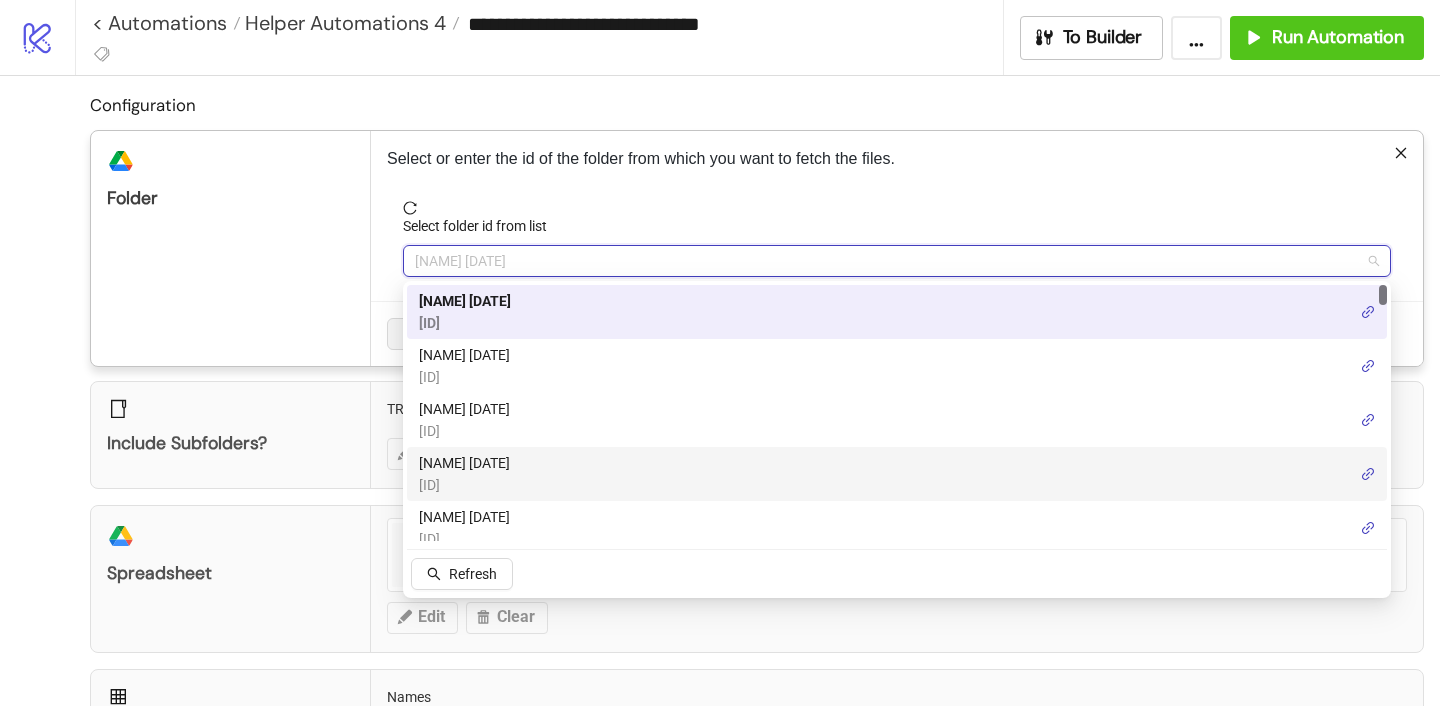 click on "ROAM 08/Aug" at bounding box center [464, 463] 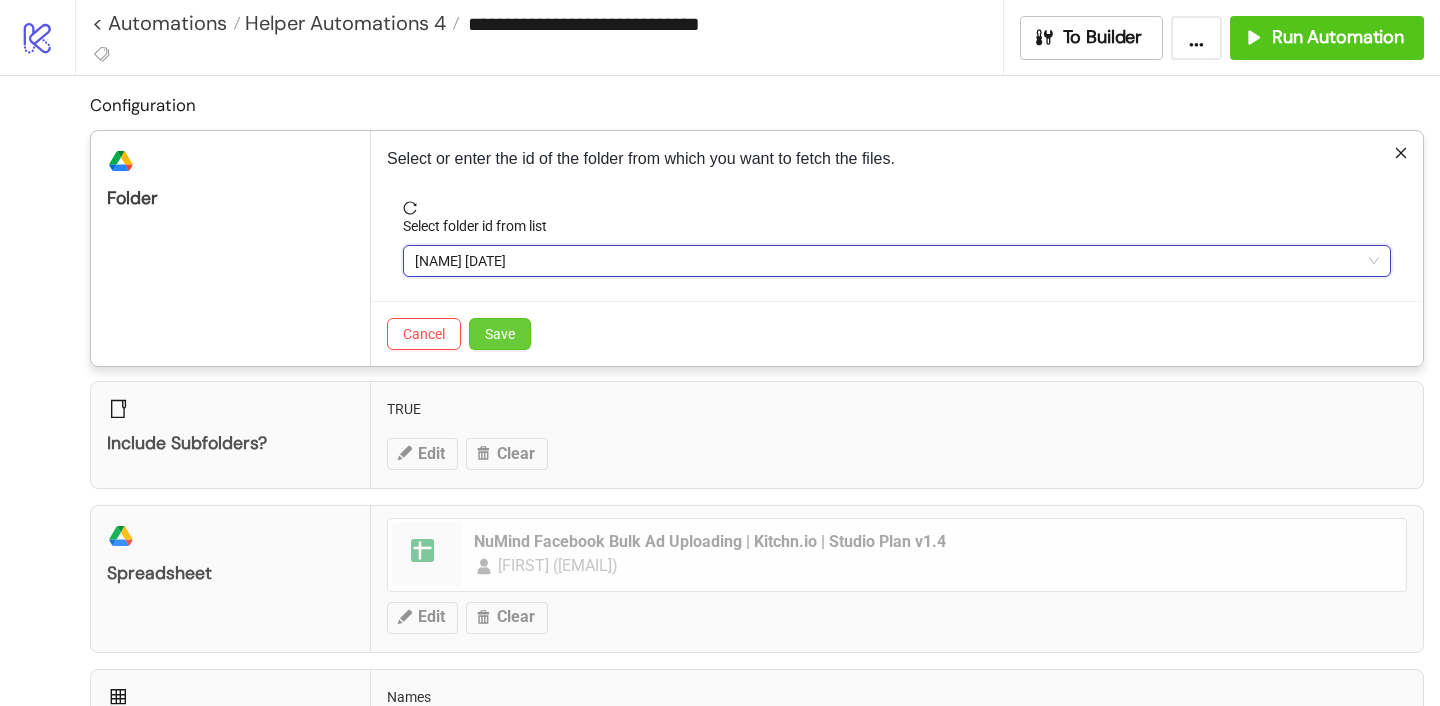 click on "Save" at bounding box center [500, 334] 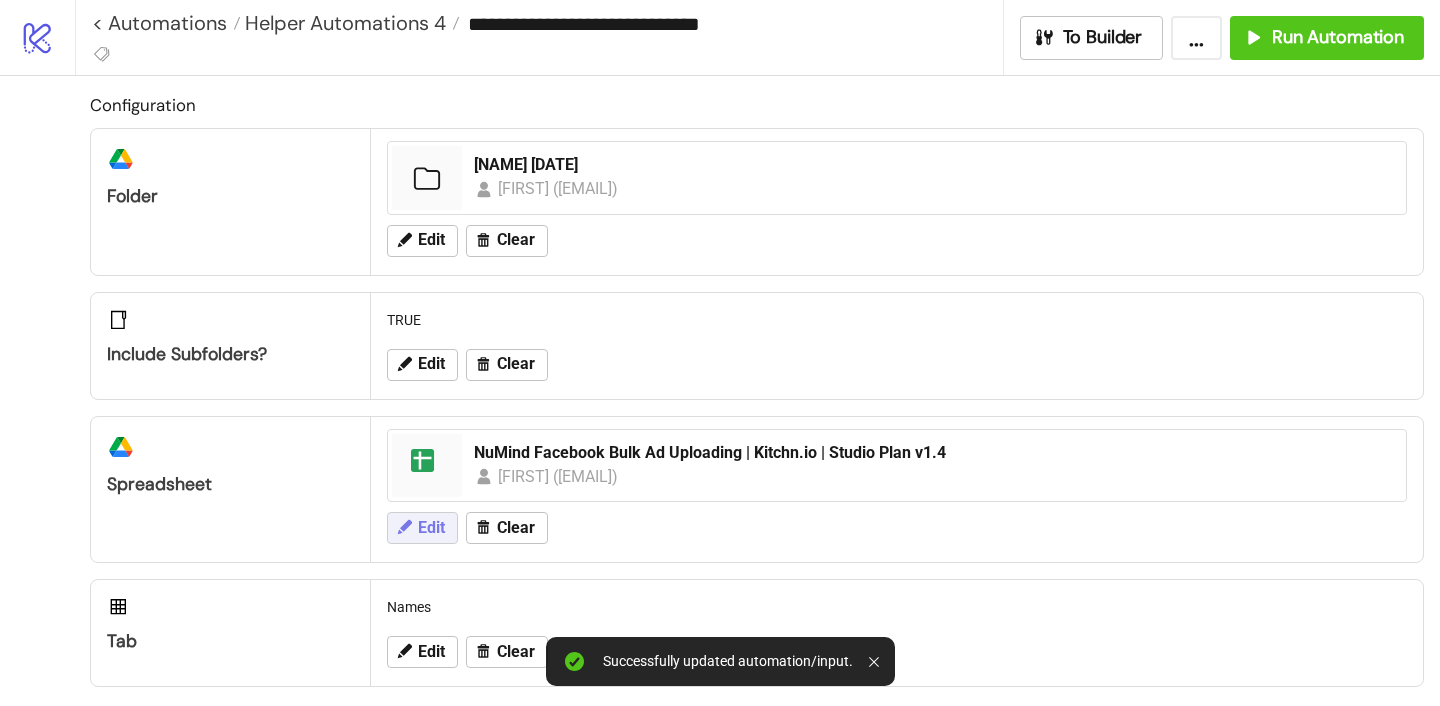 click on "Edit" at bounding box center (431, 528) 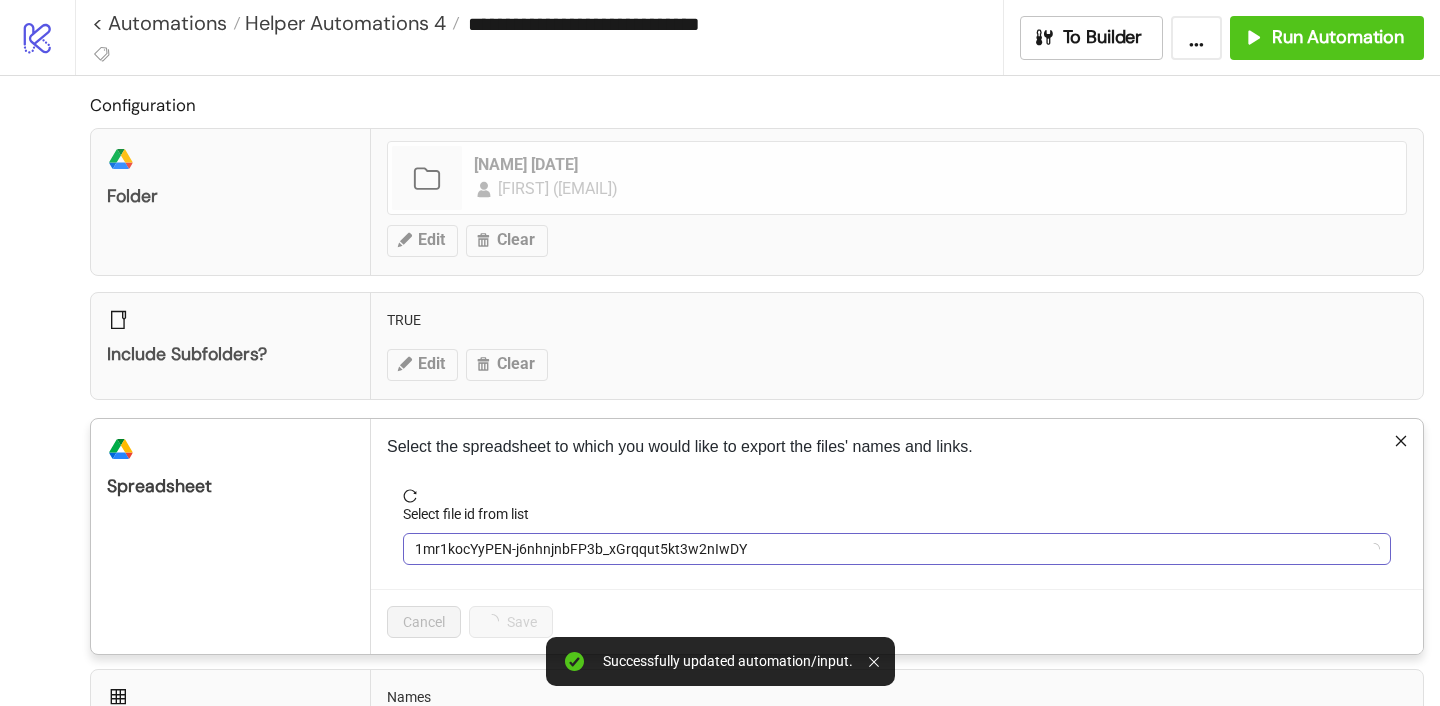 click on "1mr1kocYyPEN-j6nhnjnbFP3b_xGrqqut5kt3w2nIwDY" at bounding box center [897, 549] 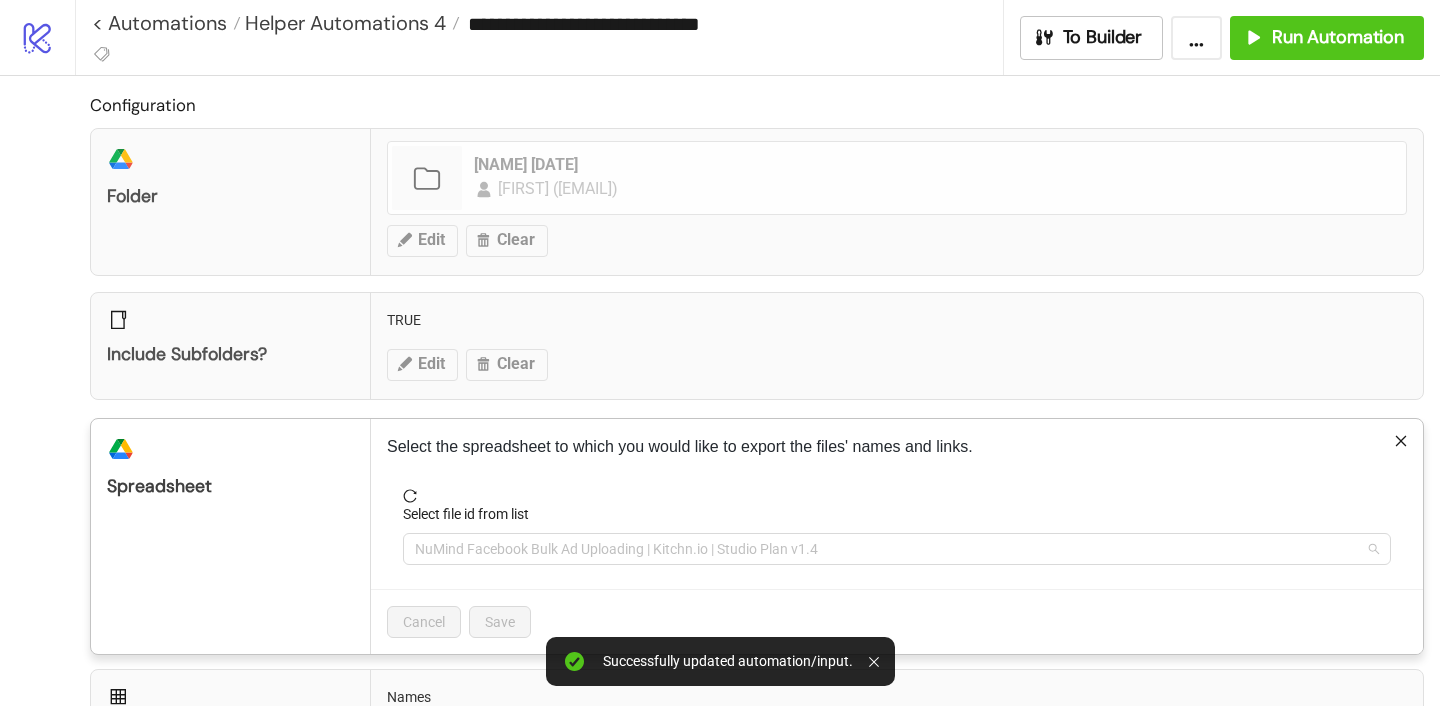 click on "NuMind Facebook Bulk Ad Uploading | Kitchn.io | Studio Plan v1.4" at bounding box center (897, 549) 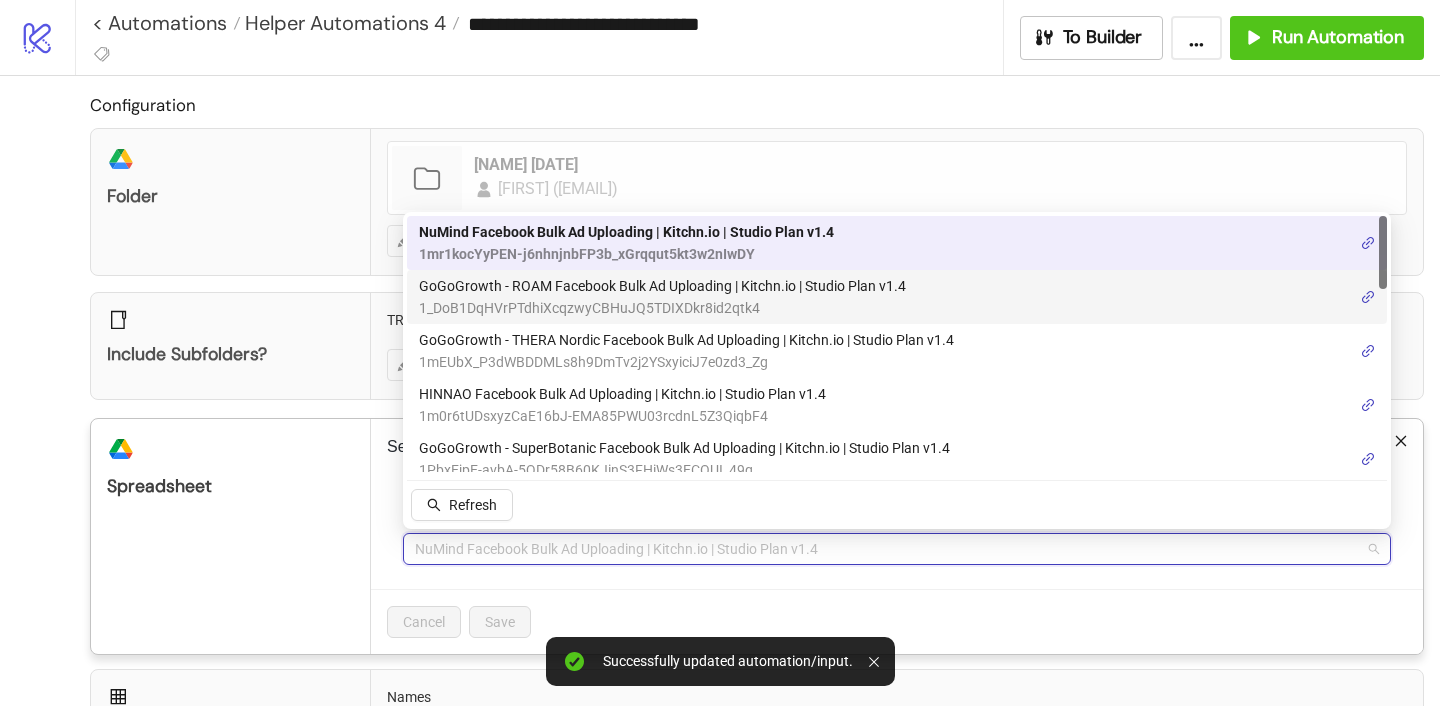click on "1_DoB1DqHVrPTdhiXcqzwyCBHuJQ5TDIXDkr8id2qtk4" at bounding box center [662, 308] 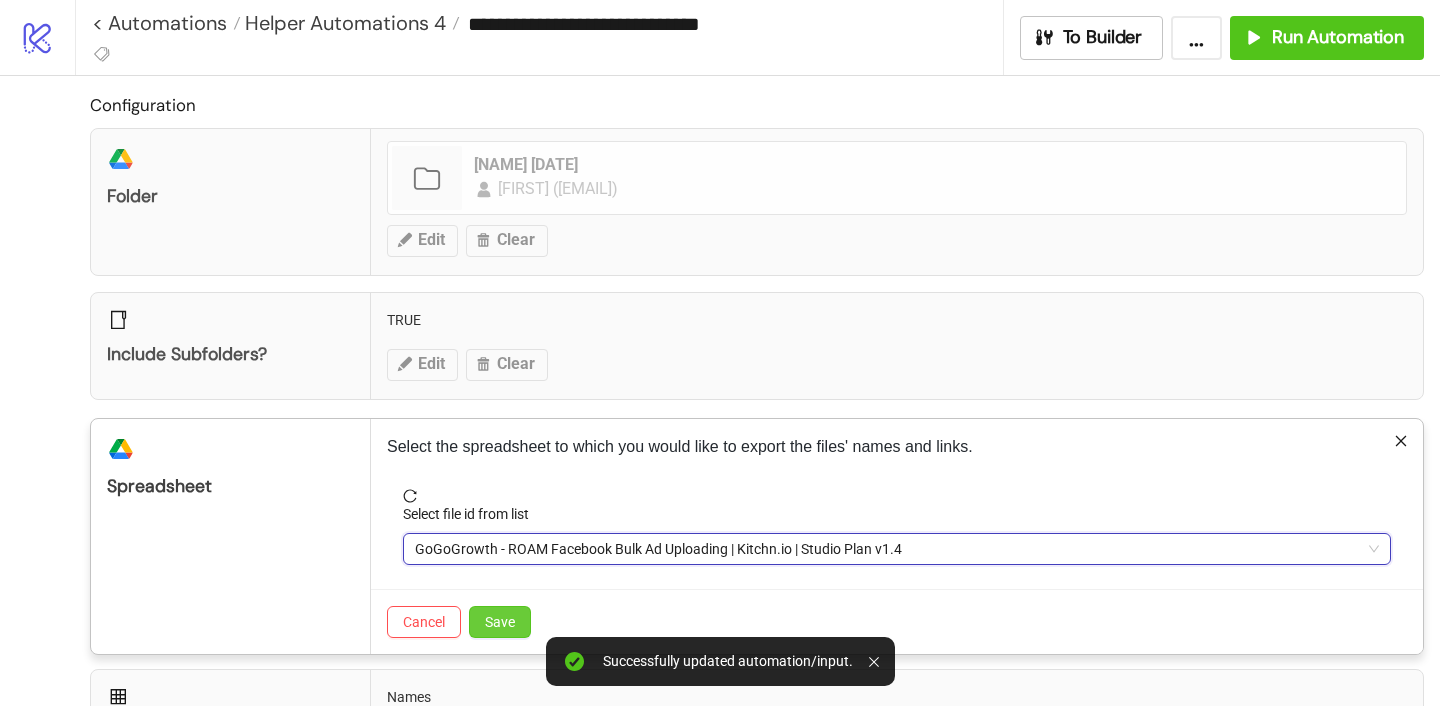 click on "Save" at bounding box center [500, 622] 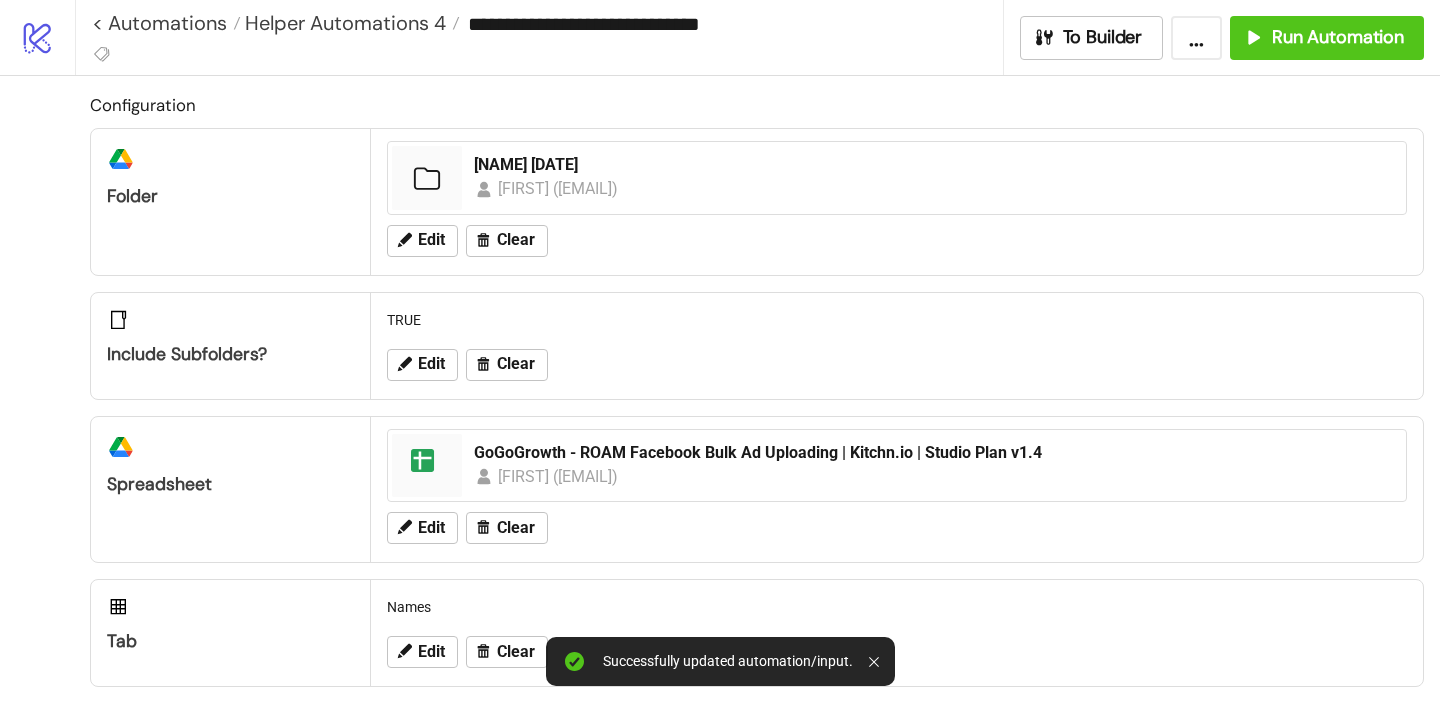 click on "**********" at bounding box center [757, 37] 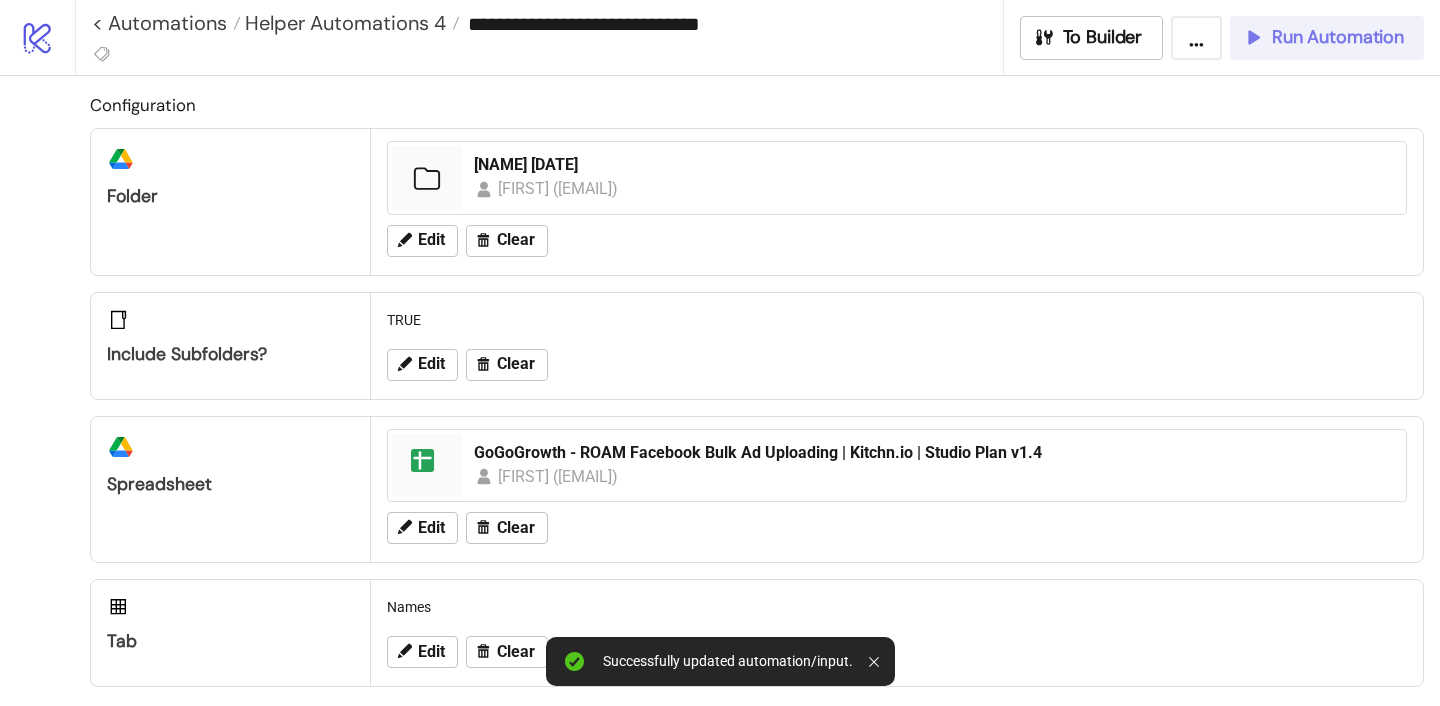 click on "Run Automation" at bounding box center (1338, 37) 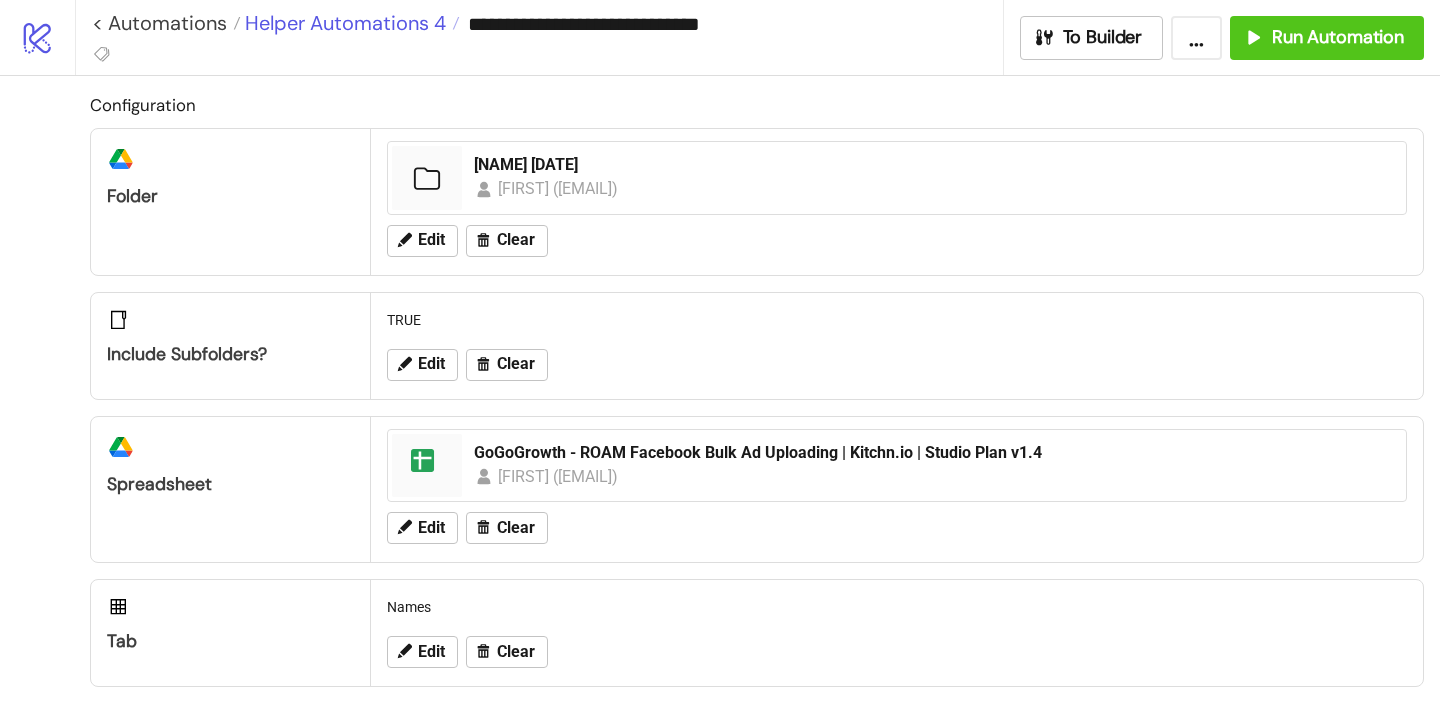 click on "Helper Automations 4" at bounding box center (343, 23) 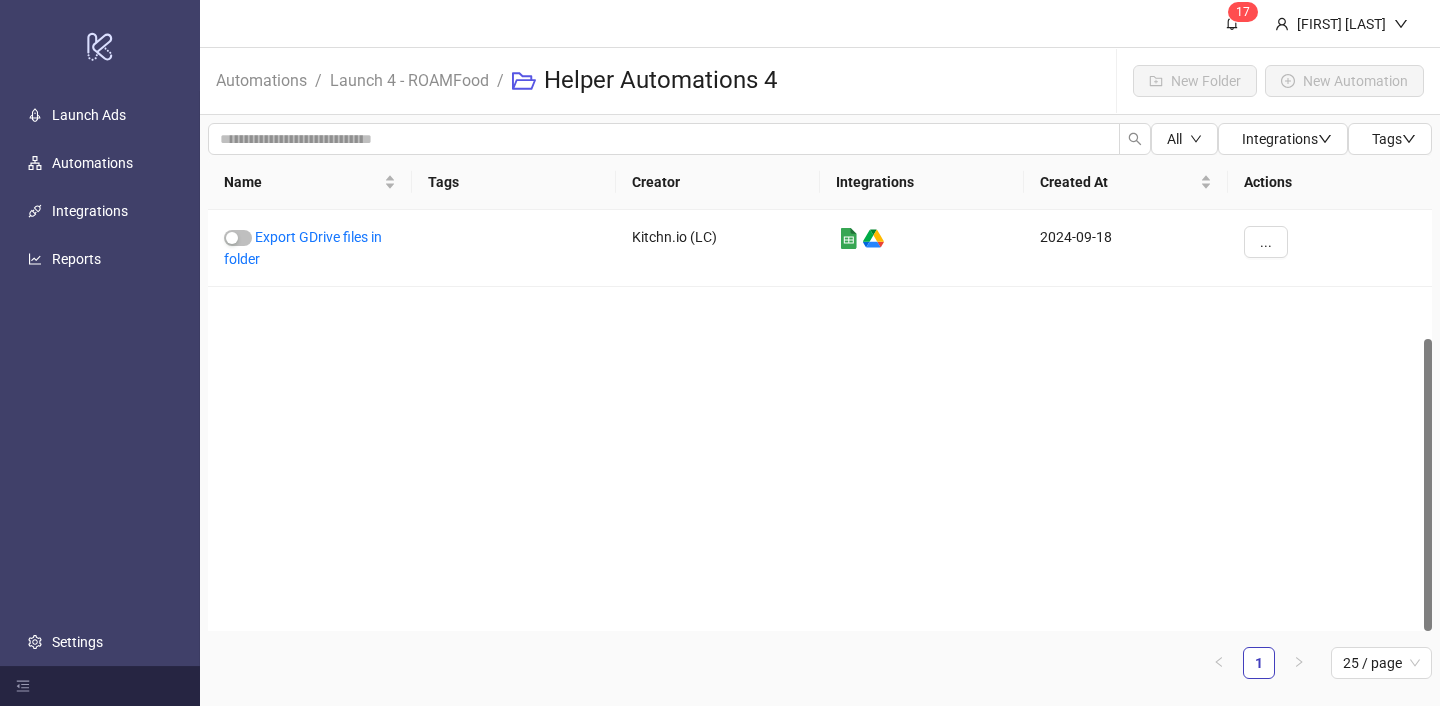 scroll, scrollTop: 0, scrollLeft: 0, axis: both 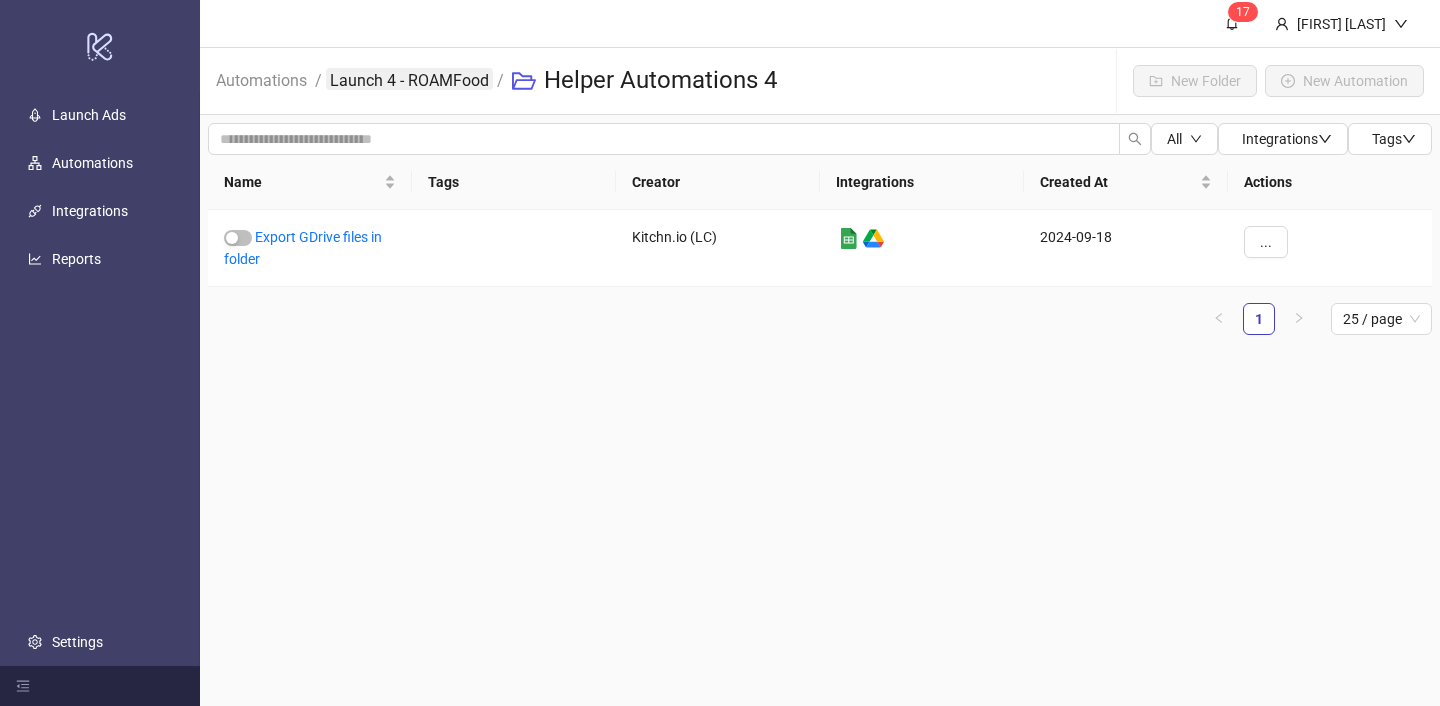 click on "Launch 4 - ROAMFood" at bounding box center [409, 79] 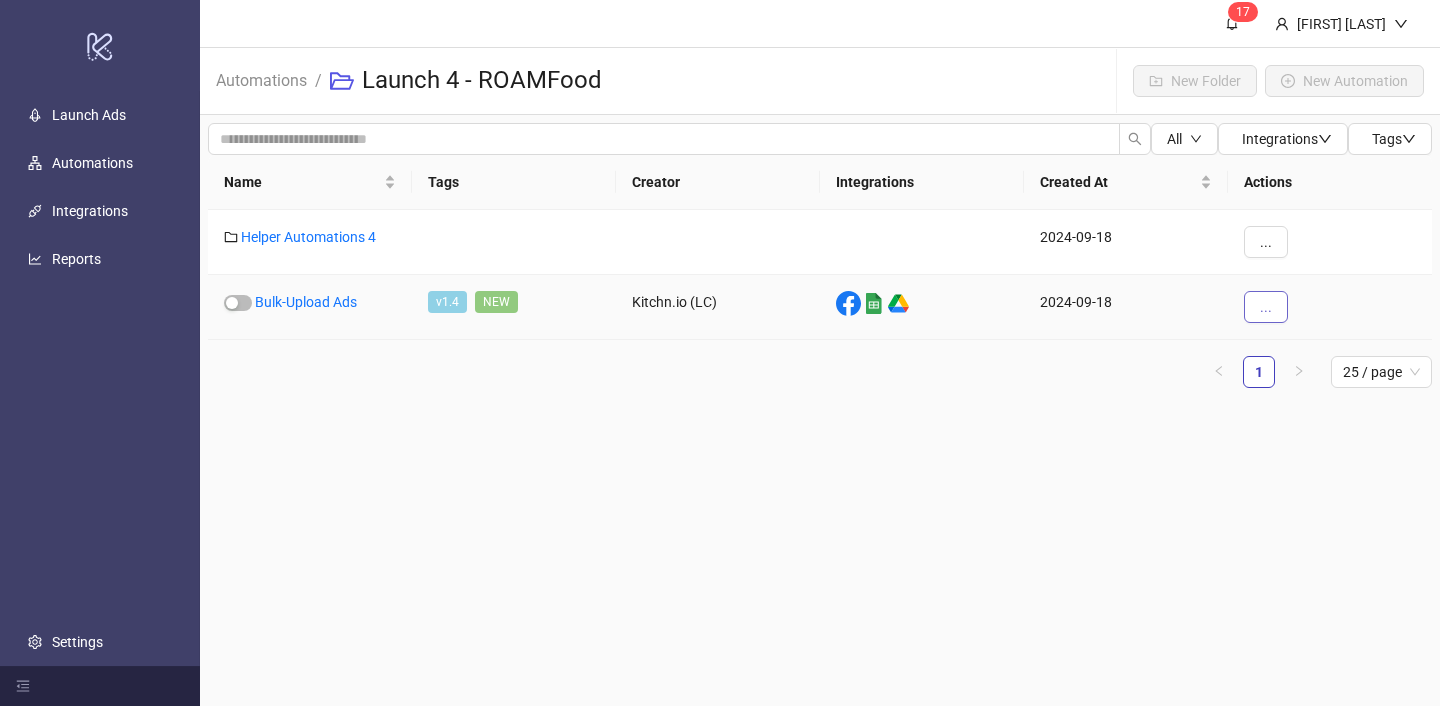 click on "..." at bounding box center (1266, 307) 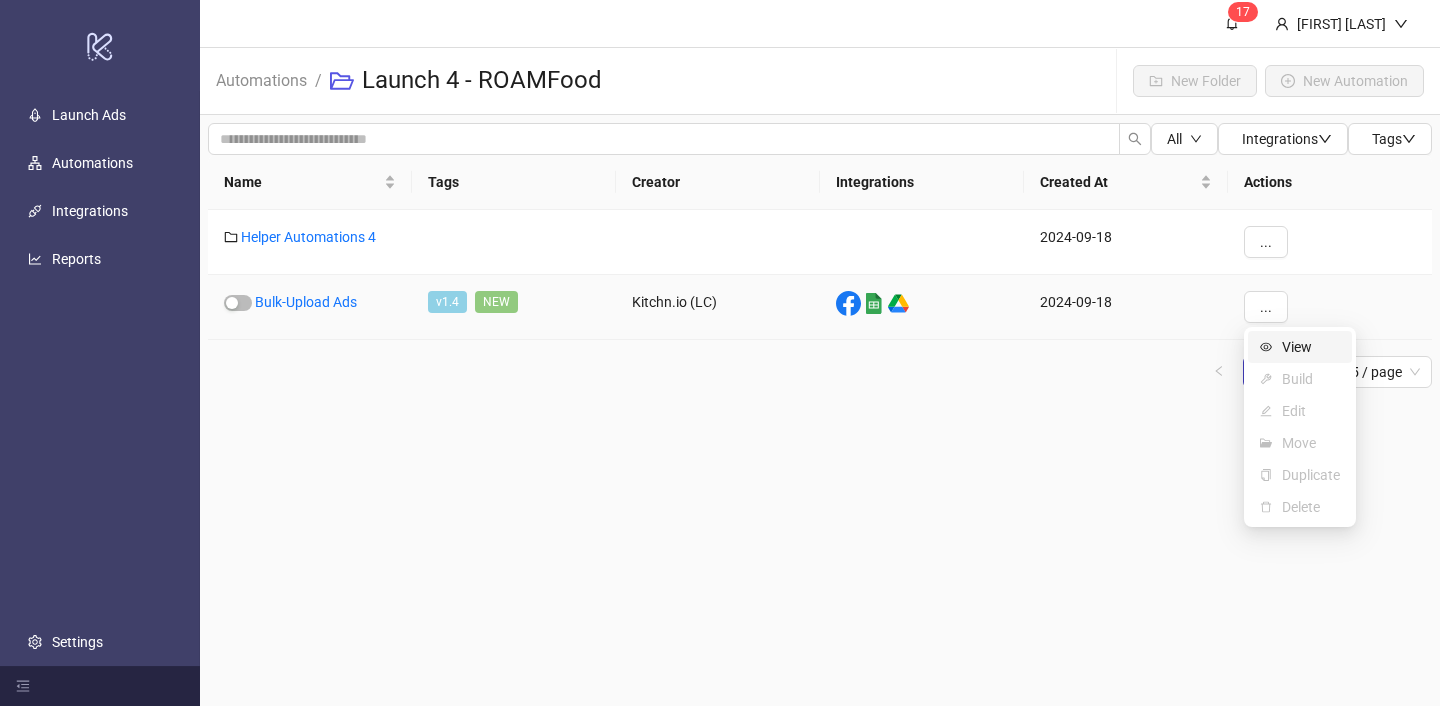 click on "View" at bounding box center (1300, 347) 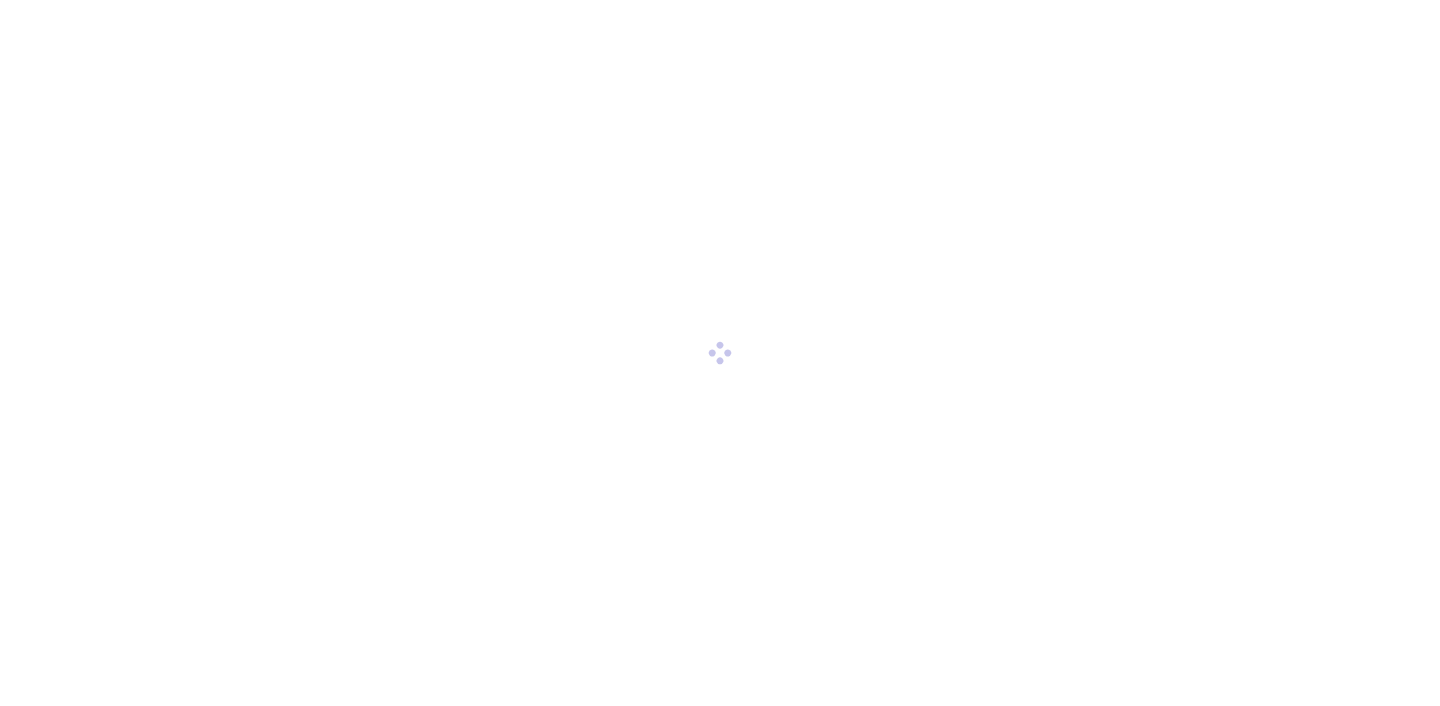 scroll, scrollTop: 0, scrollLeft: 0, axis: both 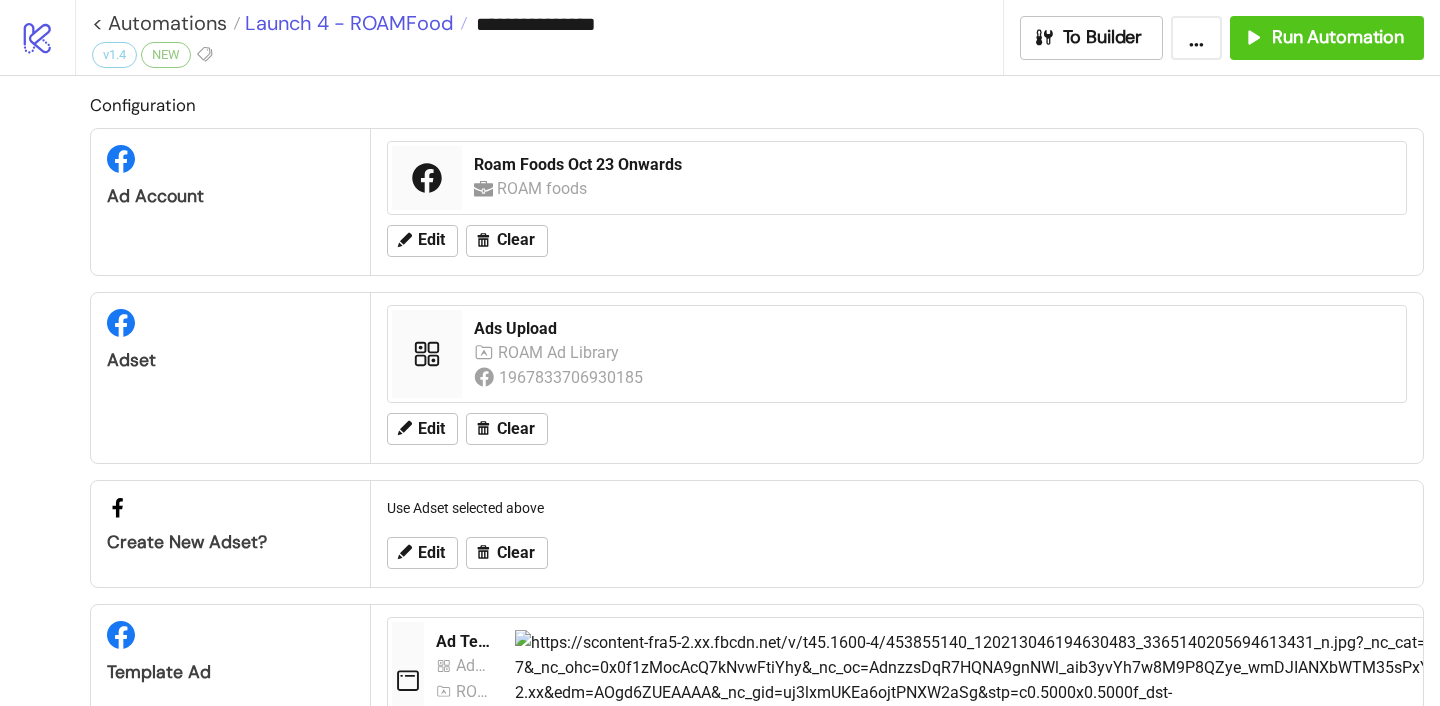 click on "Launch 4 - ROAMFood" at bounding box center [347, 23] 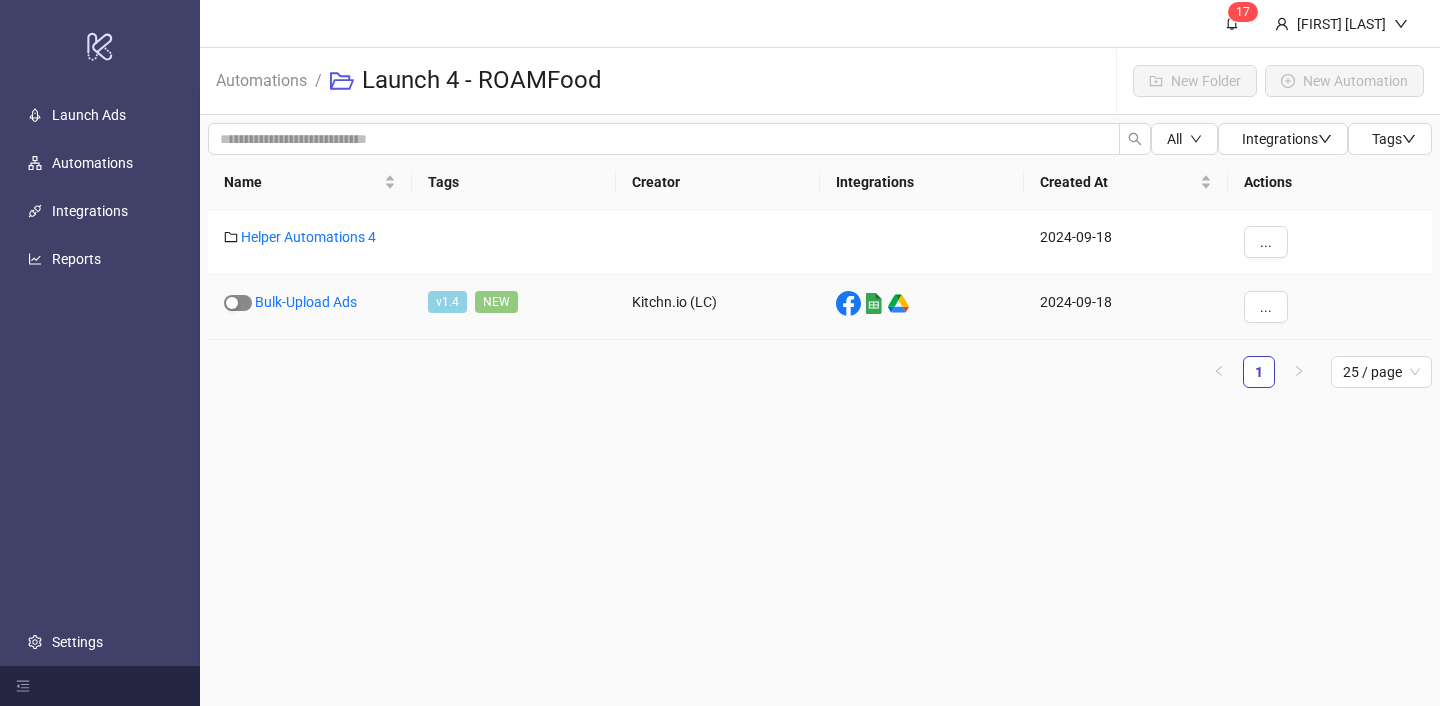 click at bounding box center [238, 303] 